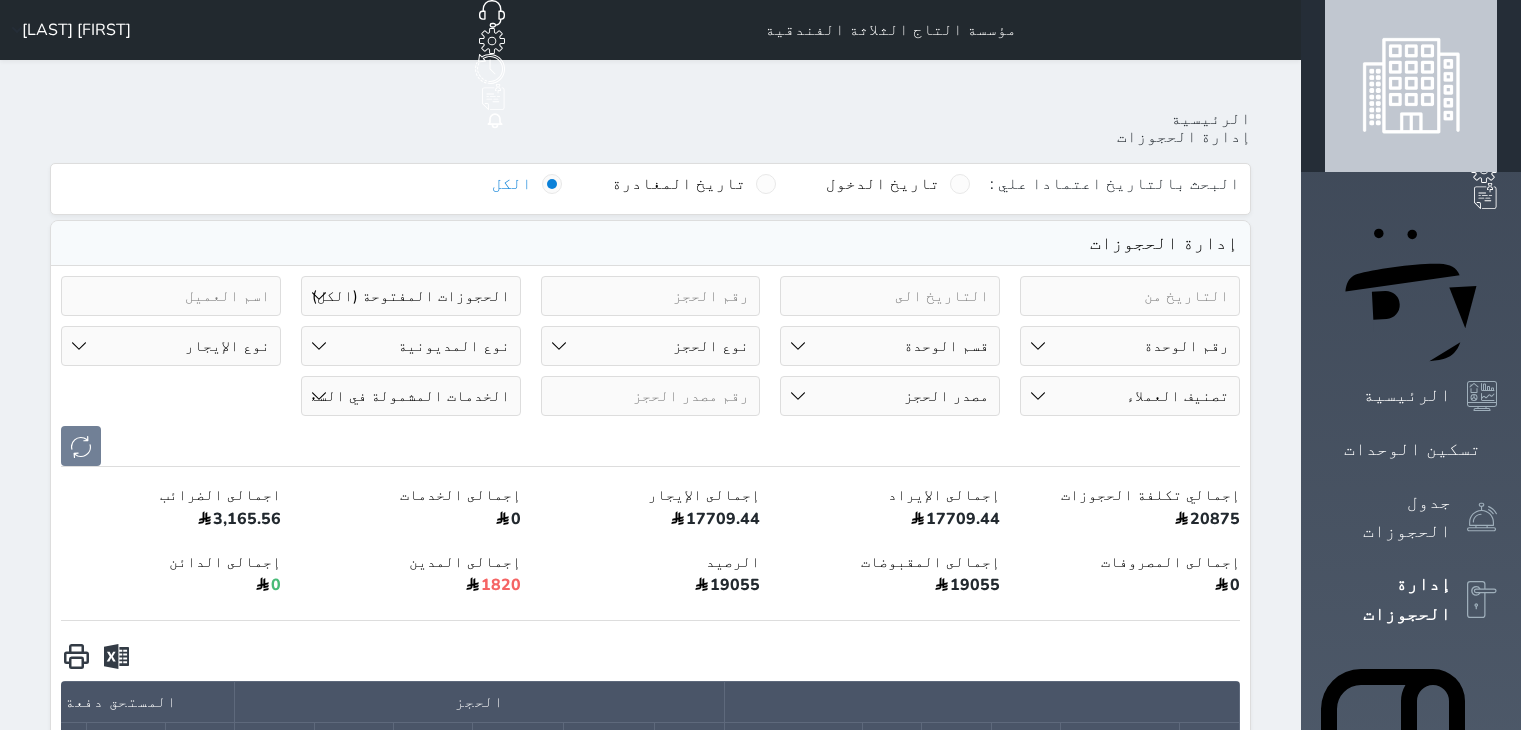 select on "open_all" 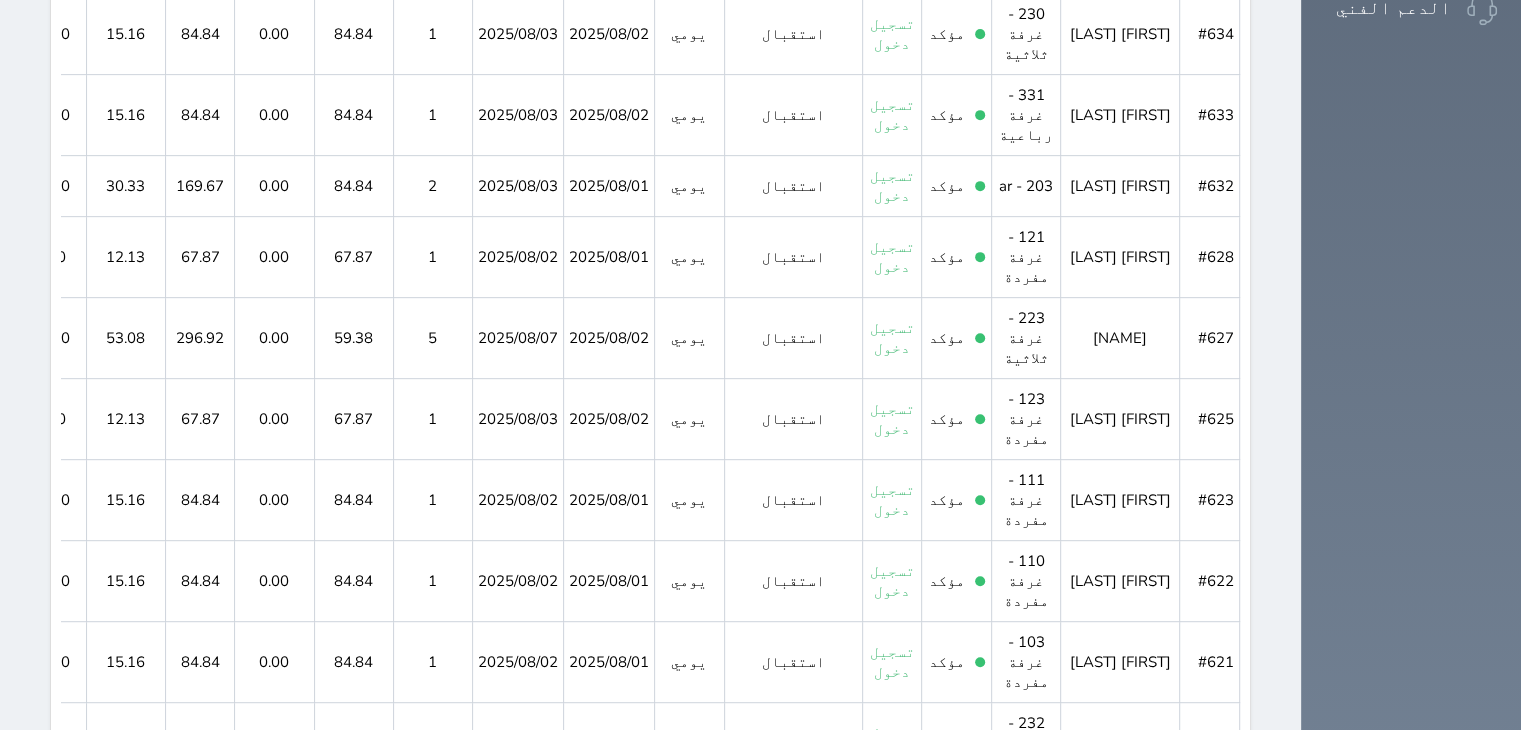 scroll, scrollTop: 1800, scrollLeft: 0, axis: vertical 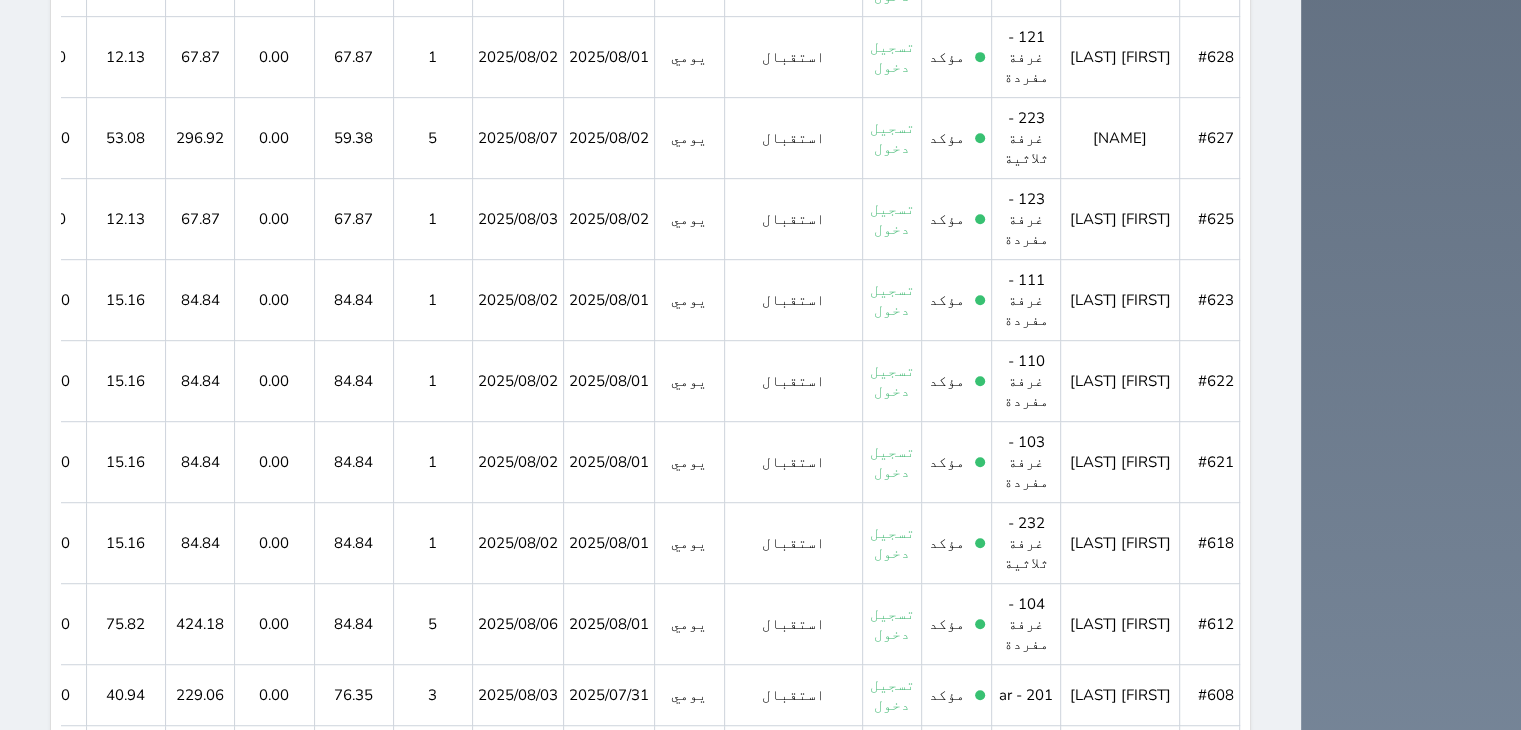 click 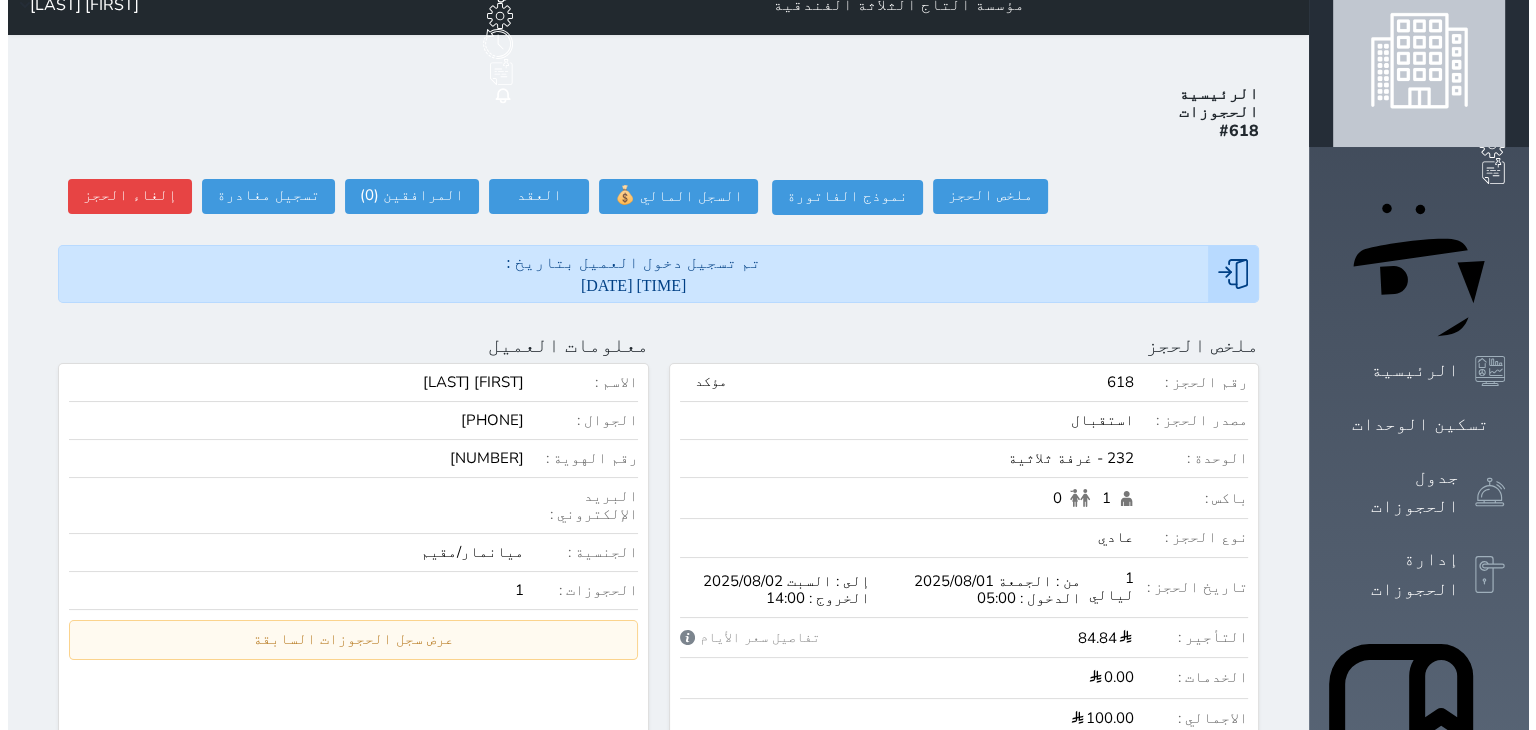 scroll, scrollTop: 0, scrollLeft: 0, axis: both 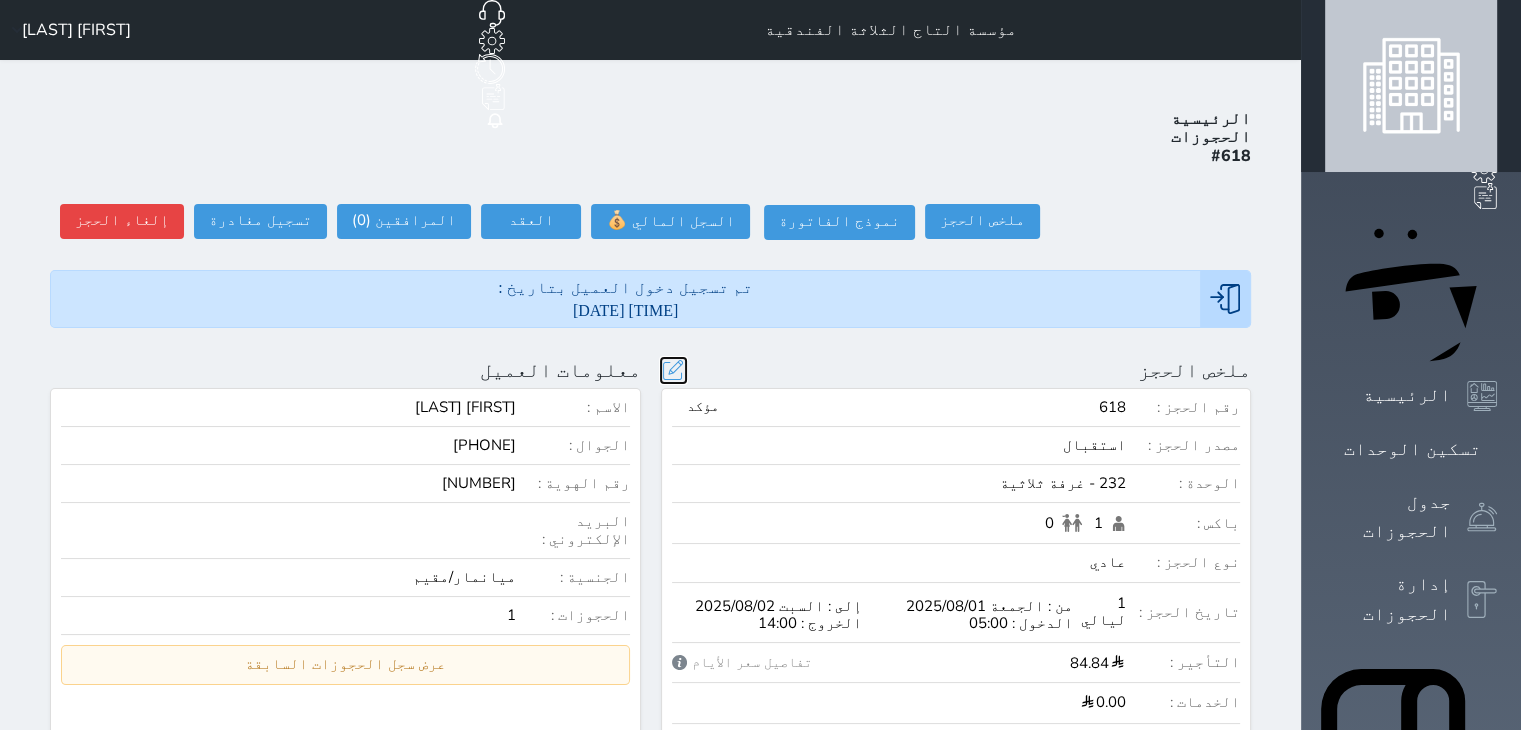 click at bounding box center [673, 370] 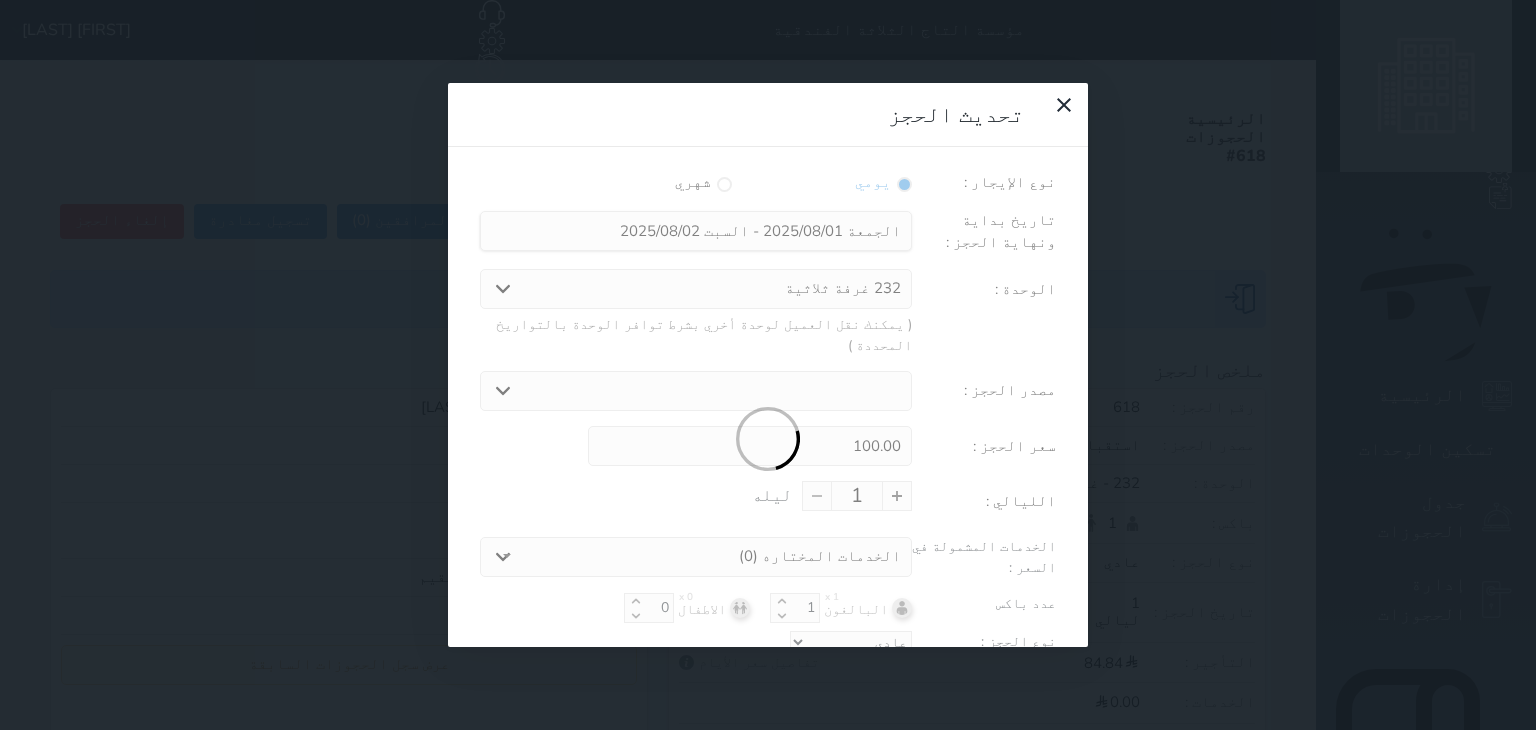 click at bounding box center (768, 439) 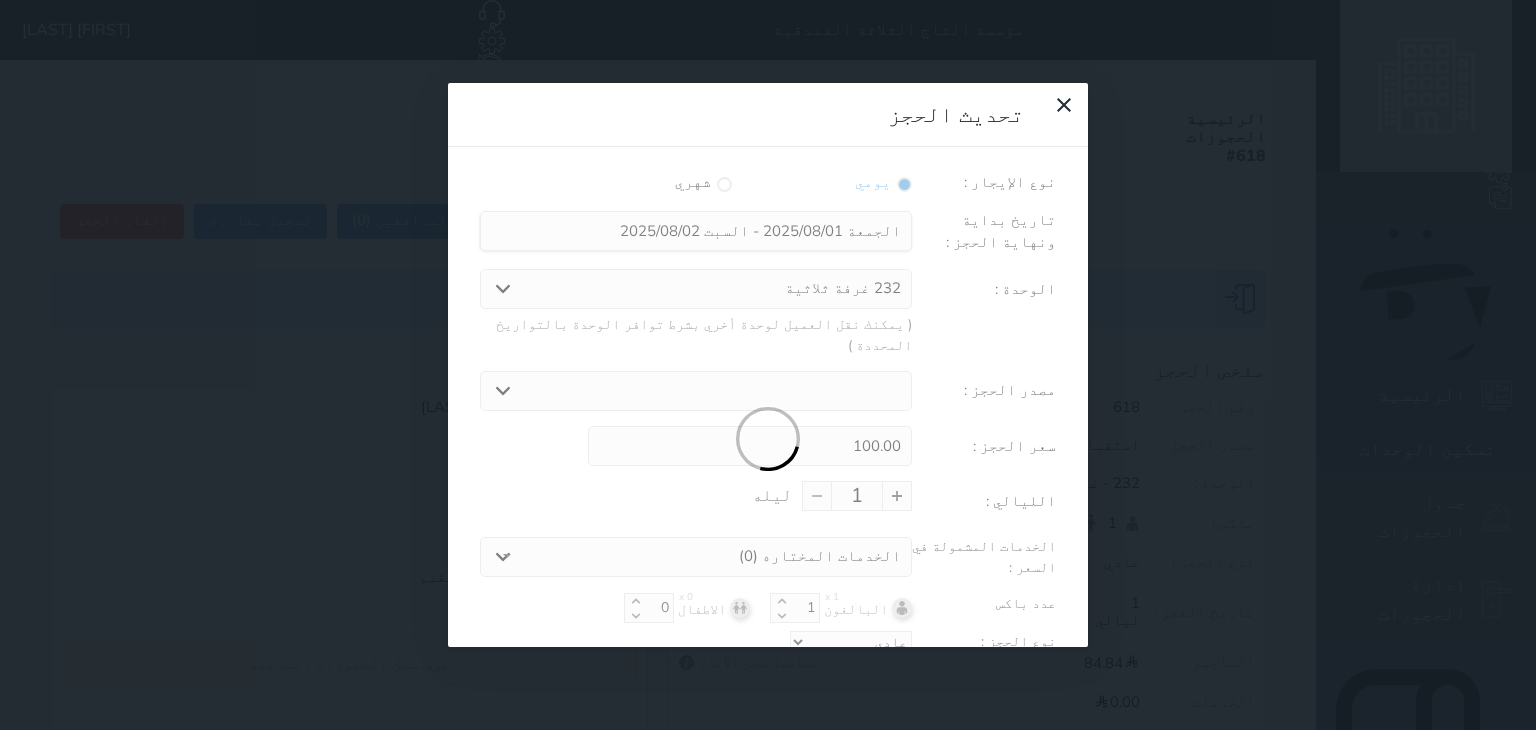 click at bounding box center [768, 439] 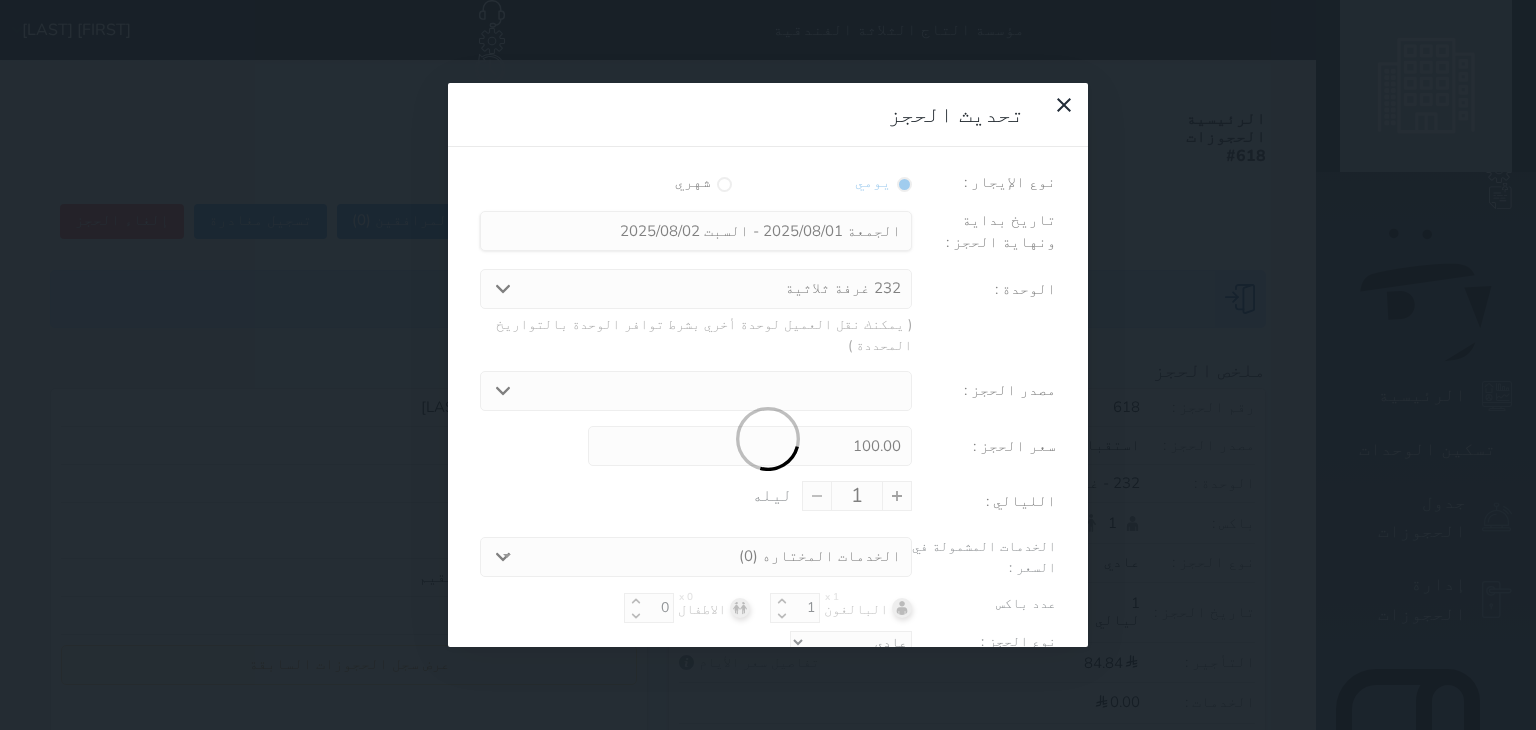 click at bounding box center (768, 439) 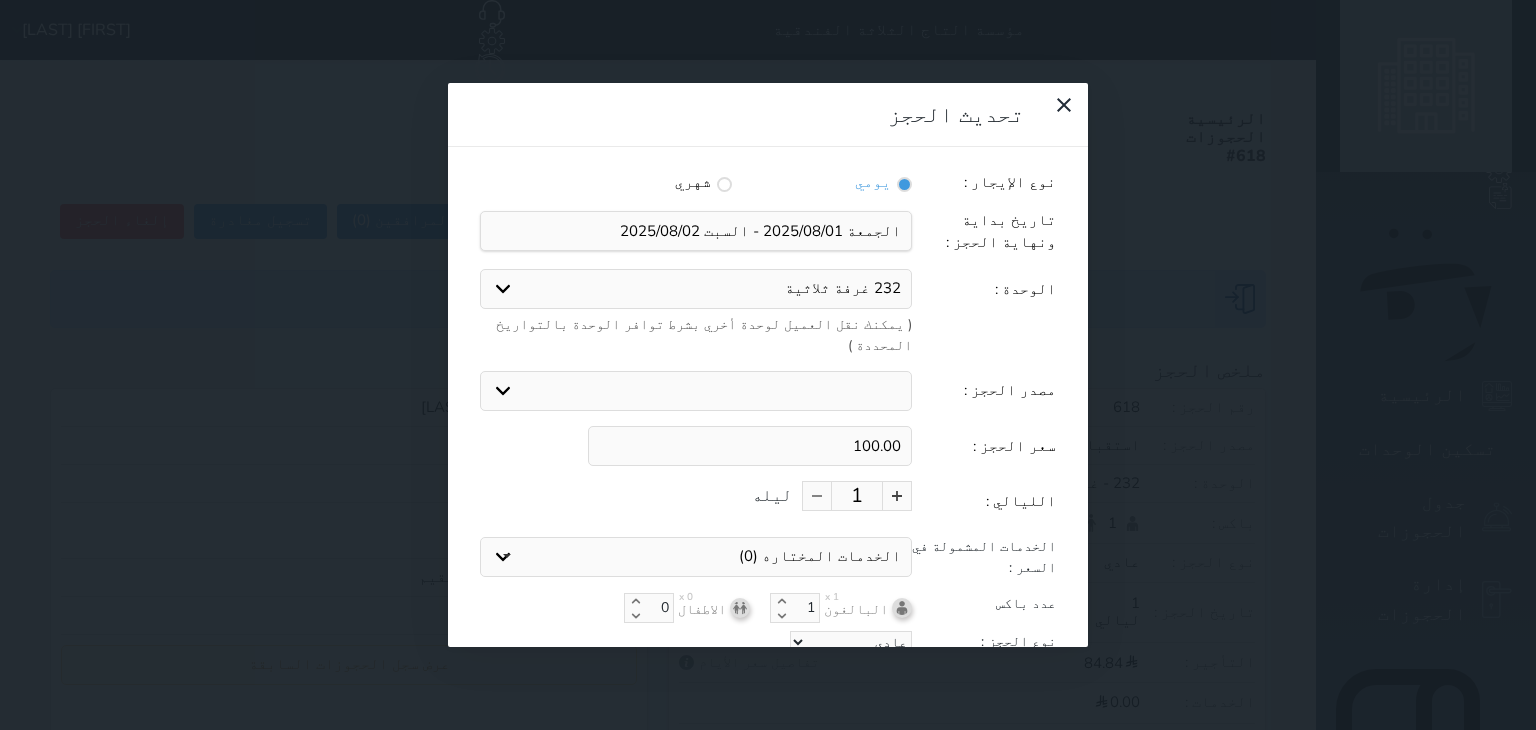 click on "100.00" at bounding box center (750, 446) 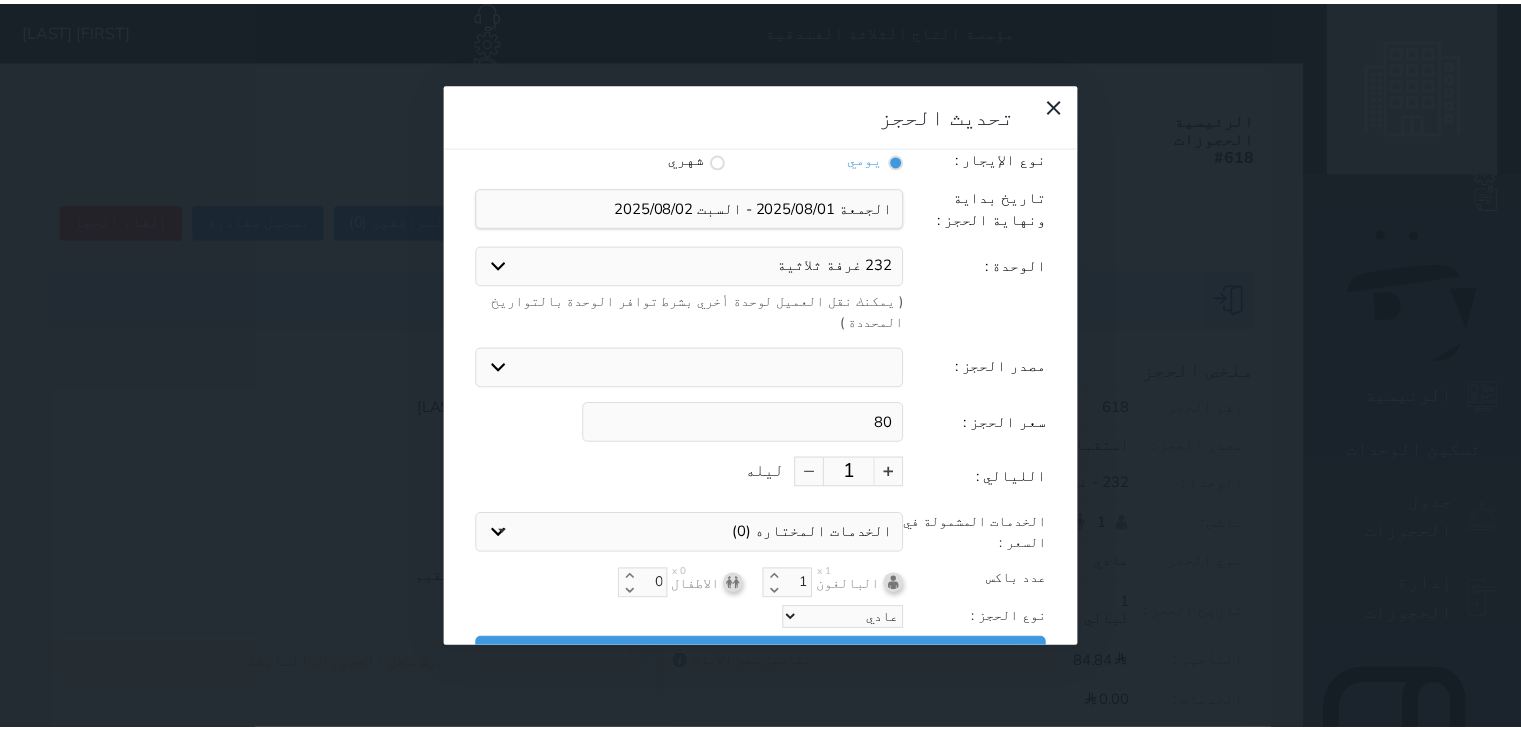 scroll, scrollTop: 44, scrollLeft: 0, axis: vertical 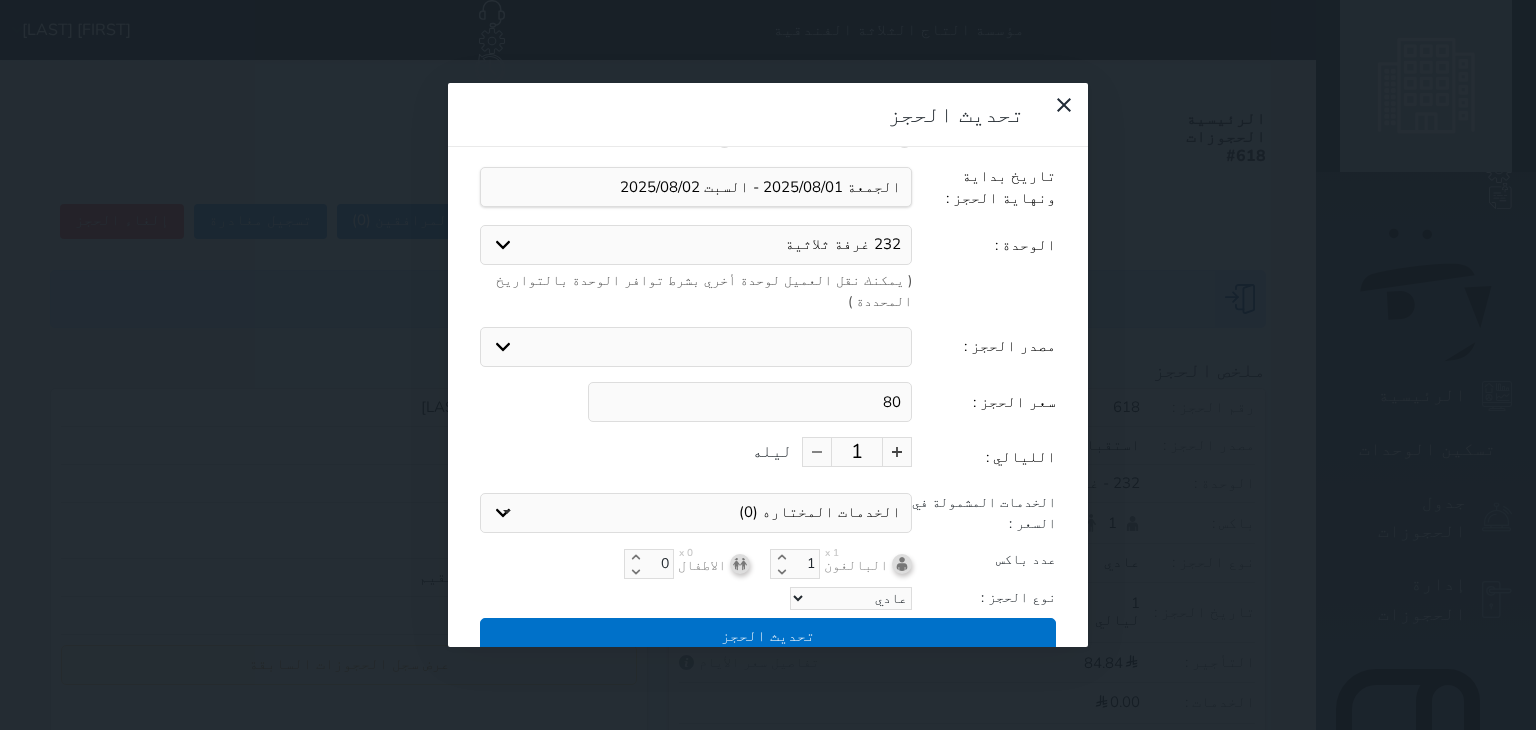 type on "80" 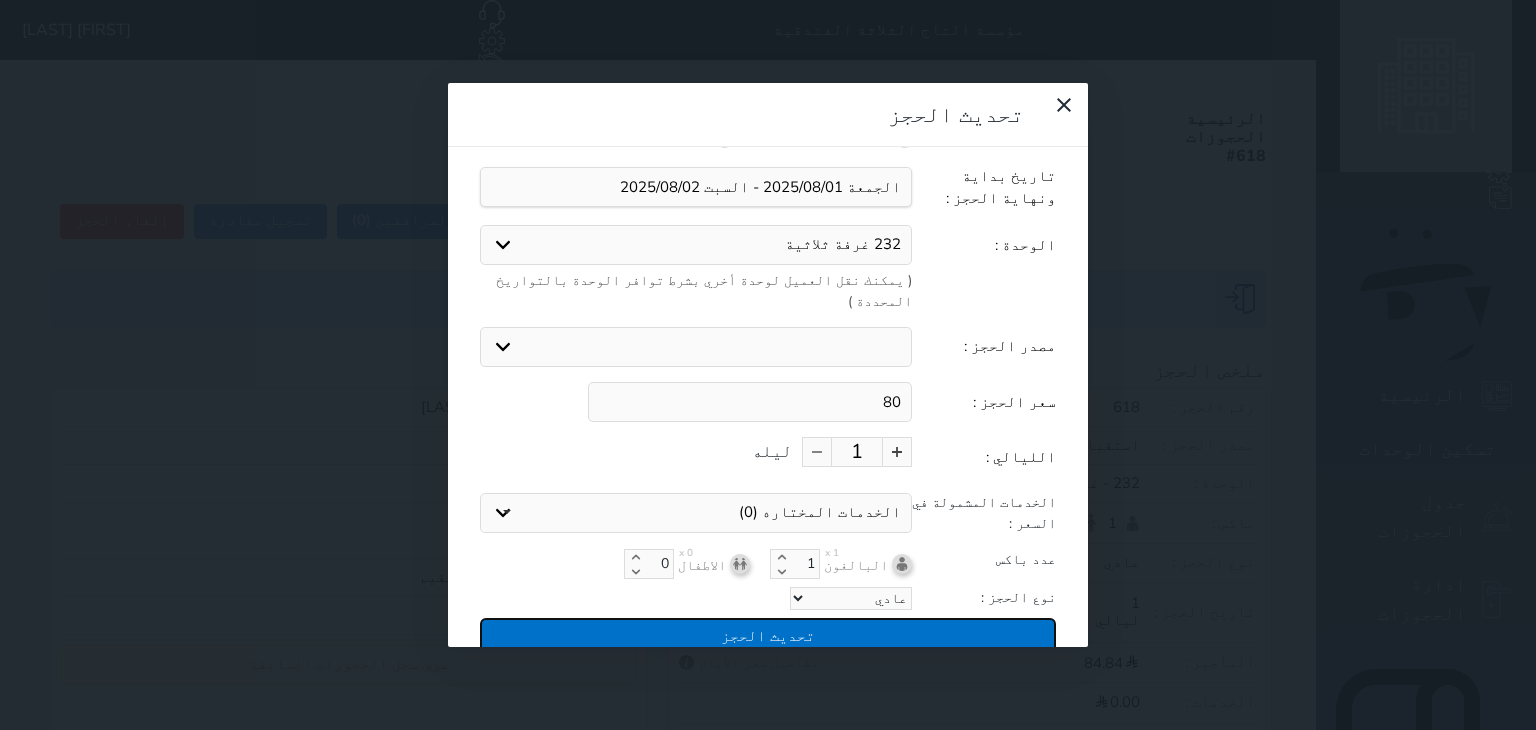click on "تحديث الحجز" at bounding box center [768, 635] 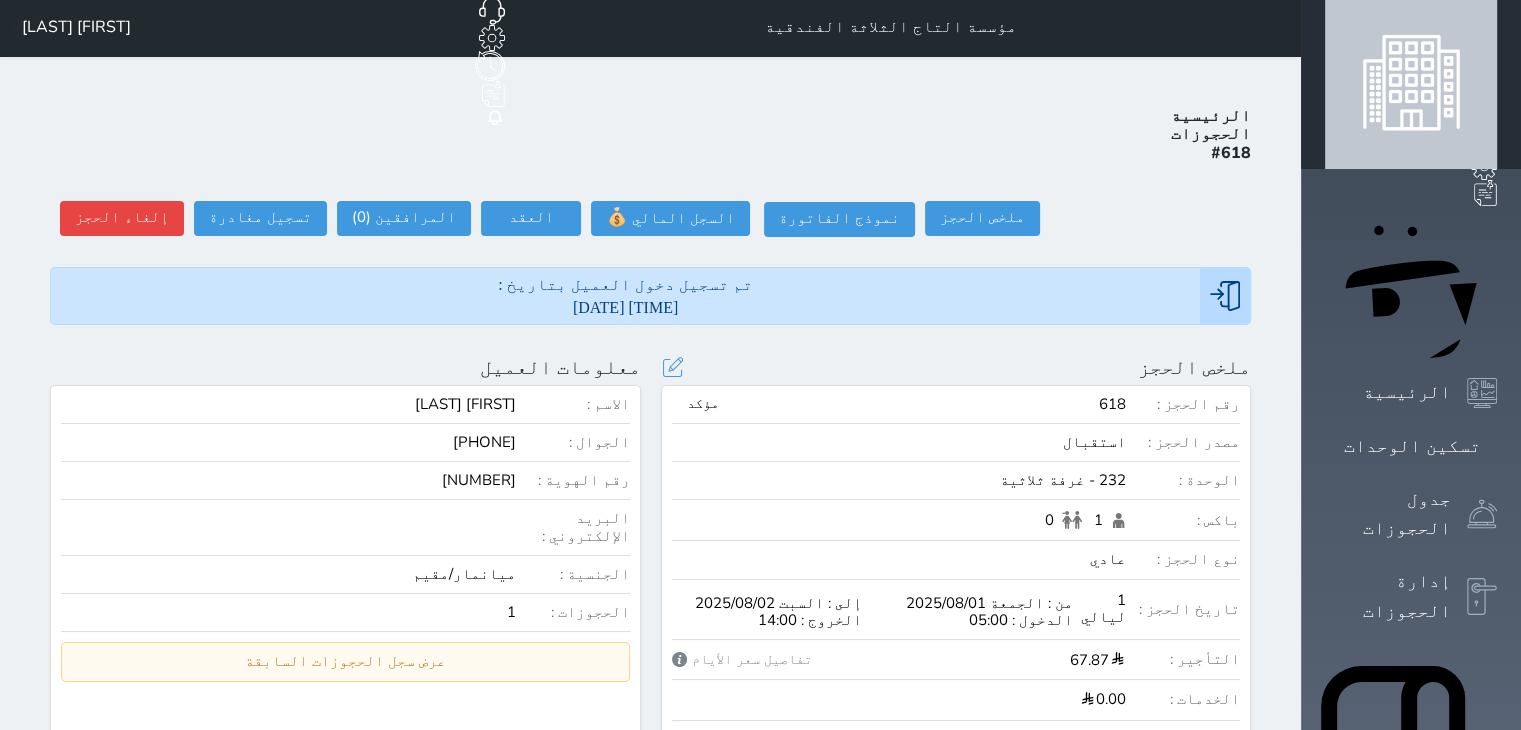 scroll, scrollTop: 0, scrollLeft: 0, axis: both 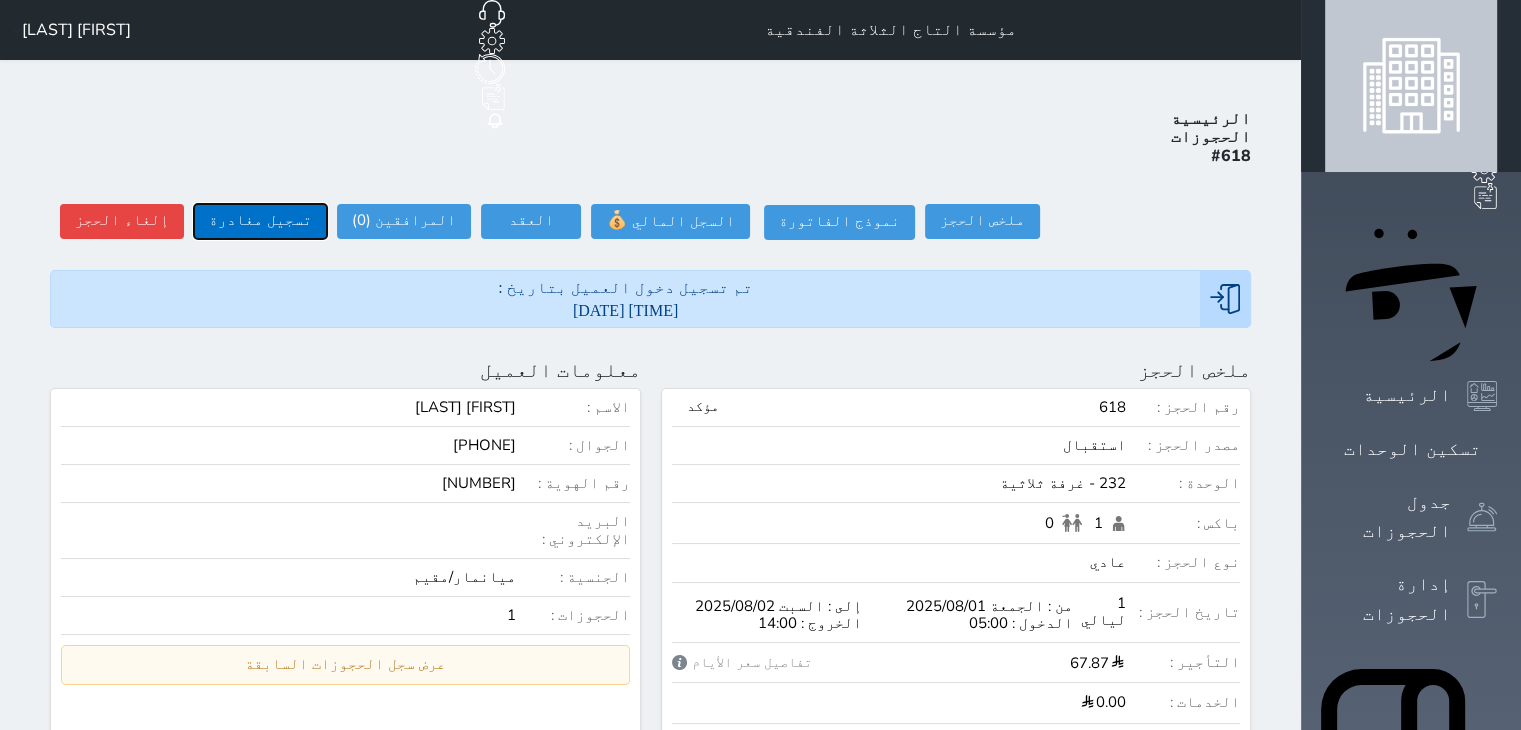 click on "تسجيل مغادرة" at bounding box center (260, 221) 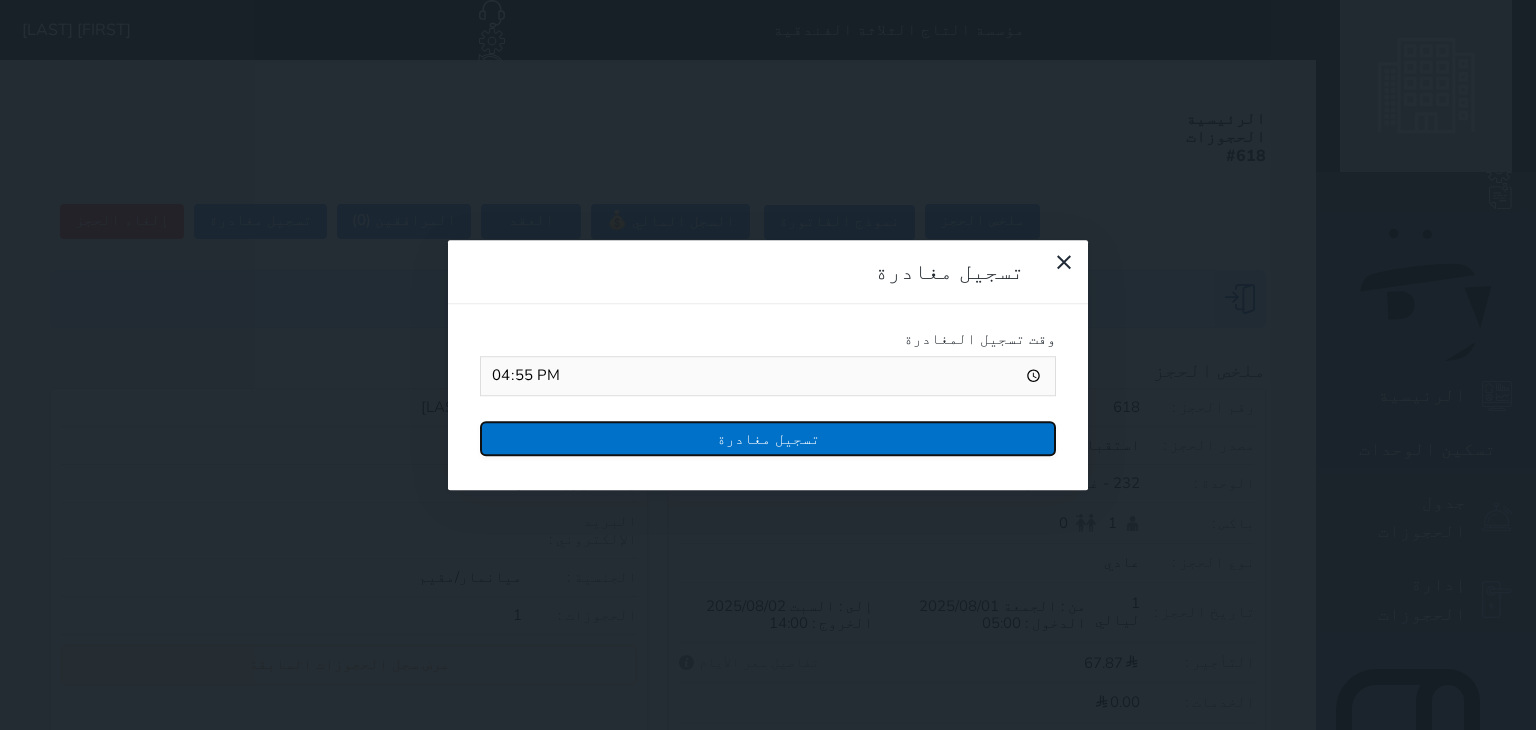 click on "تسجيل مغادرة" at bounding box center (768, 438) 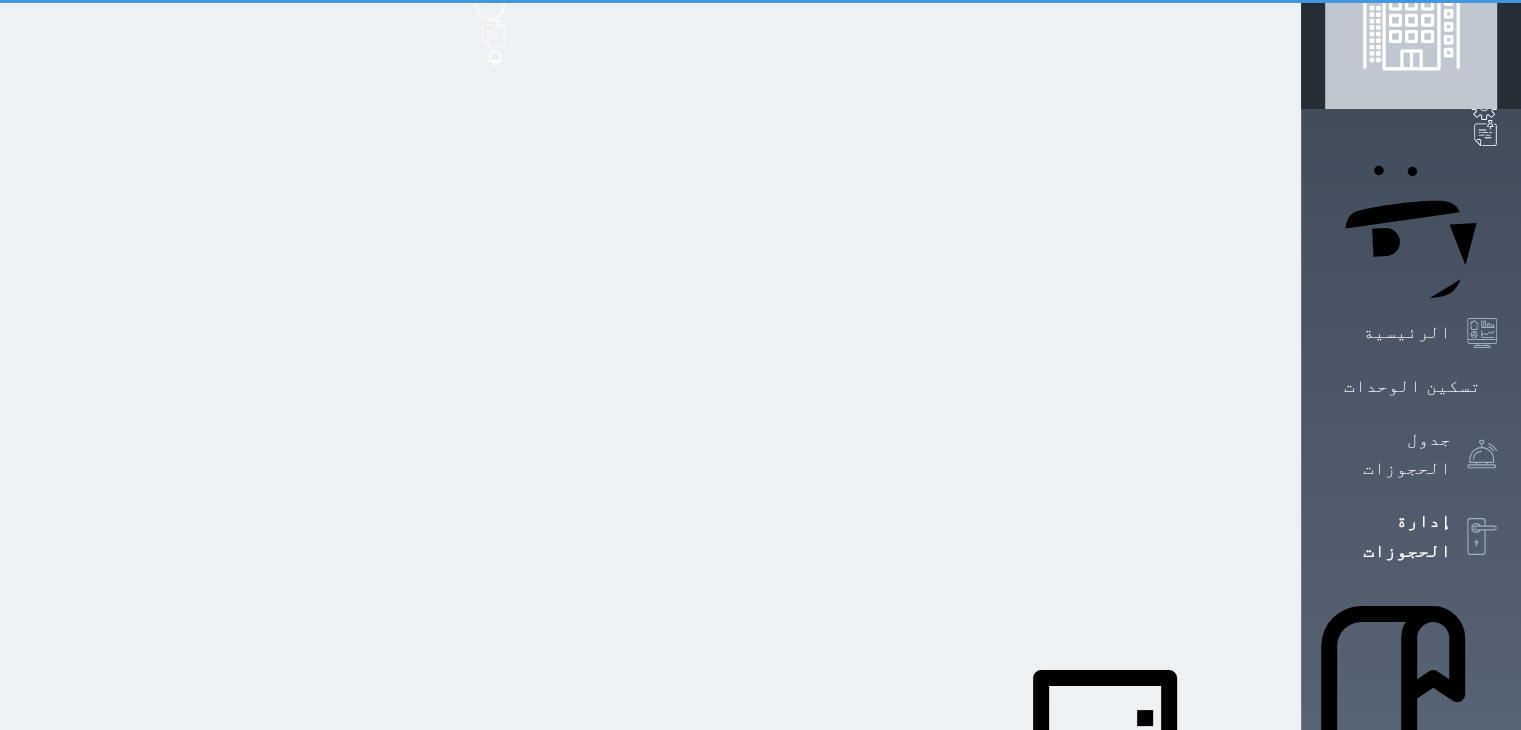 select on "open_all" 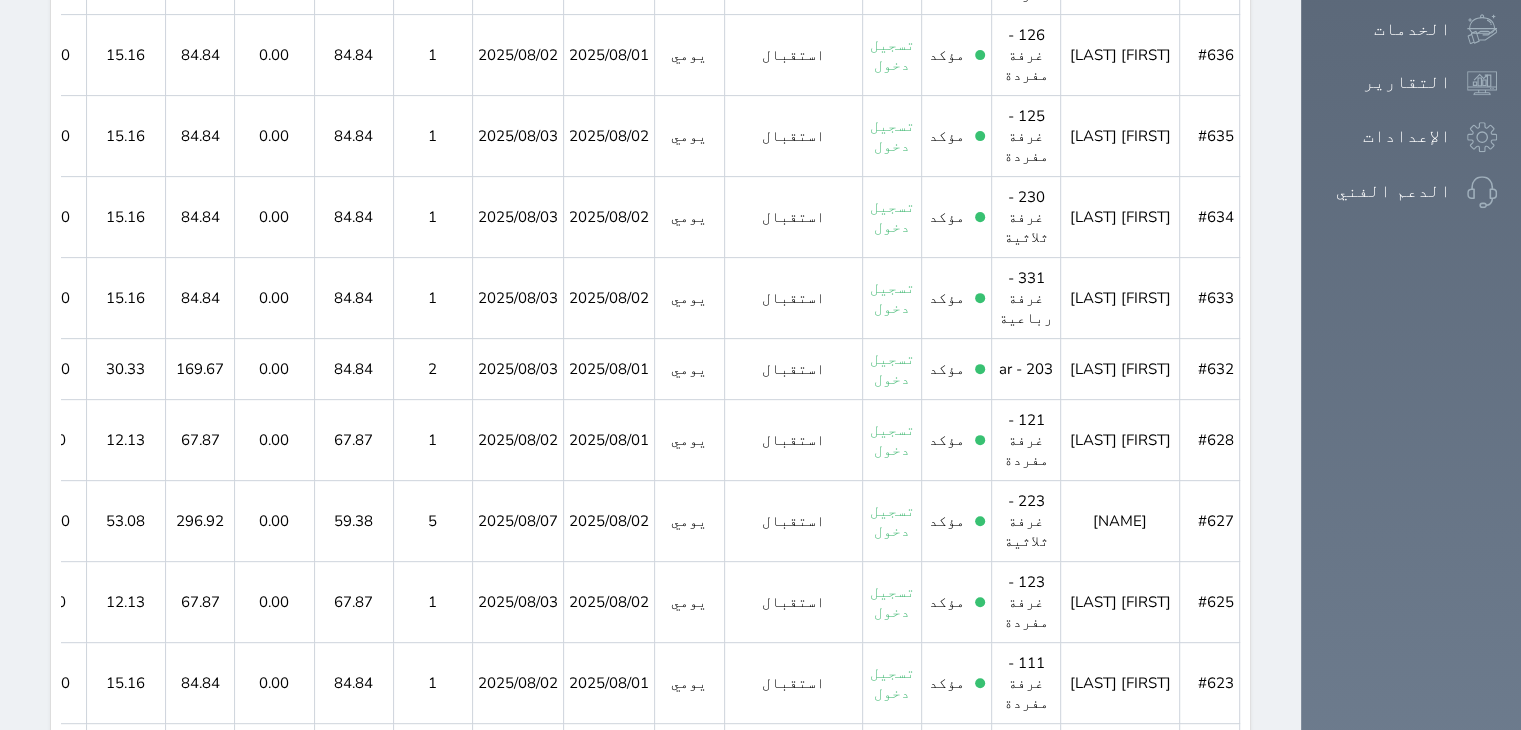 scroll, scrollTop: 1600, scrollLeft: 0, axis: vertical 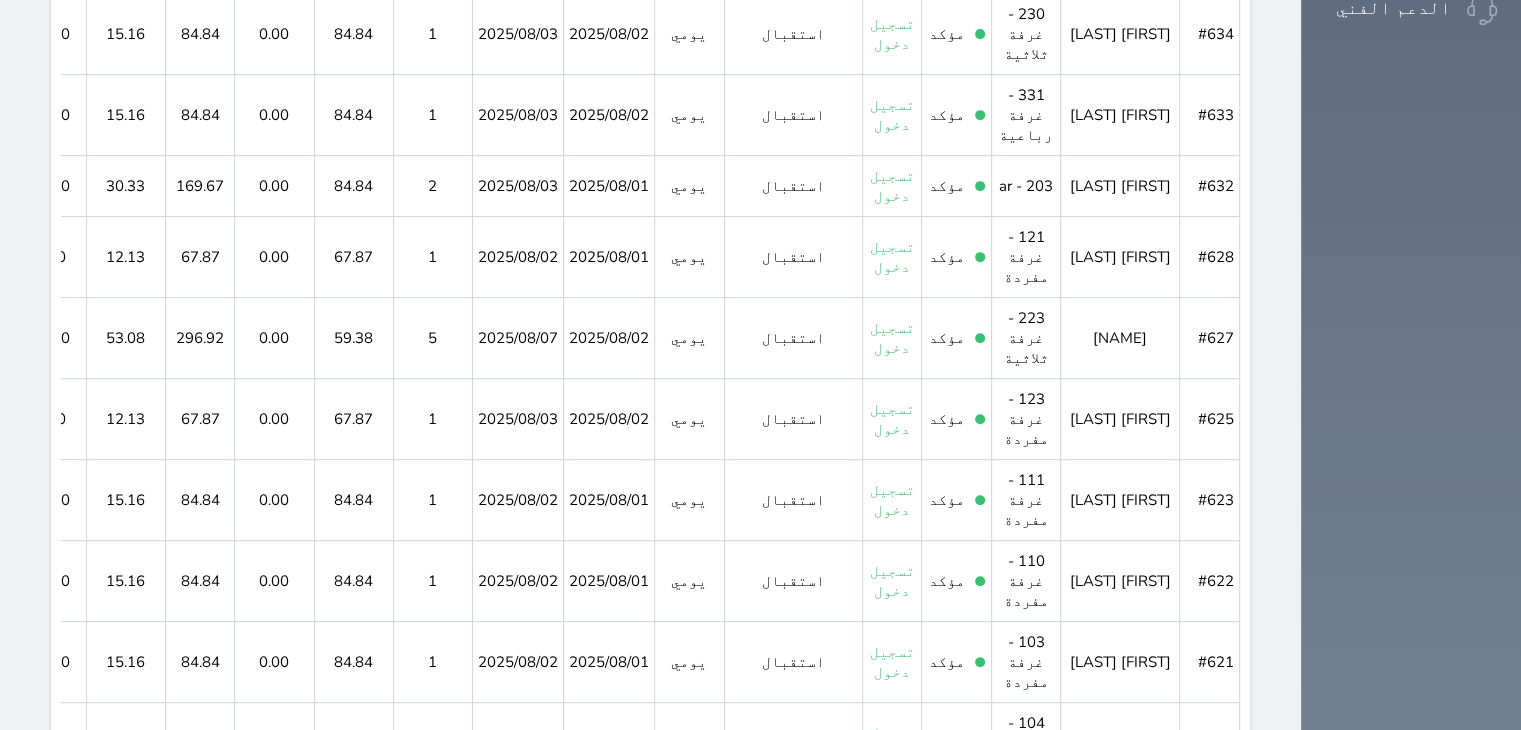 click 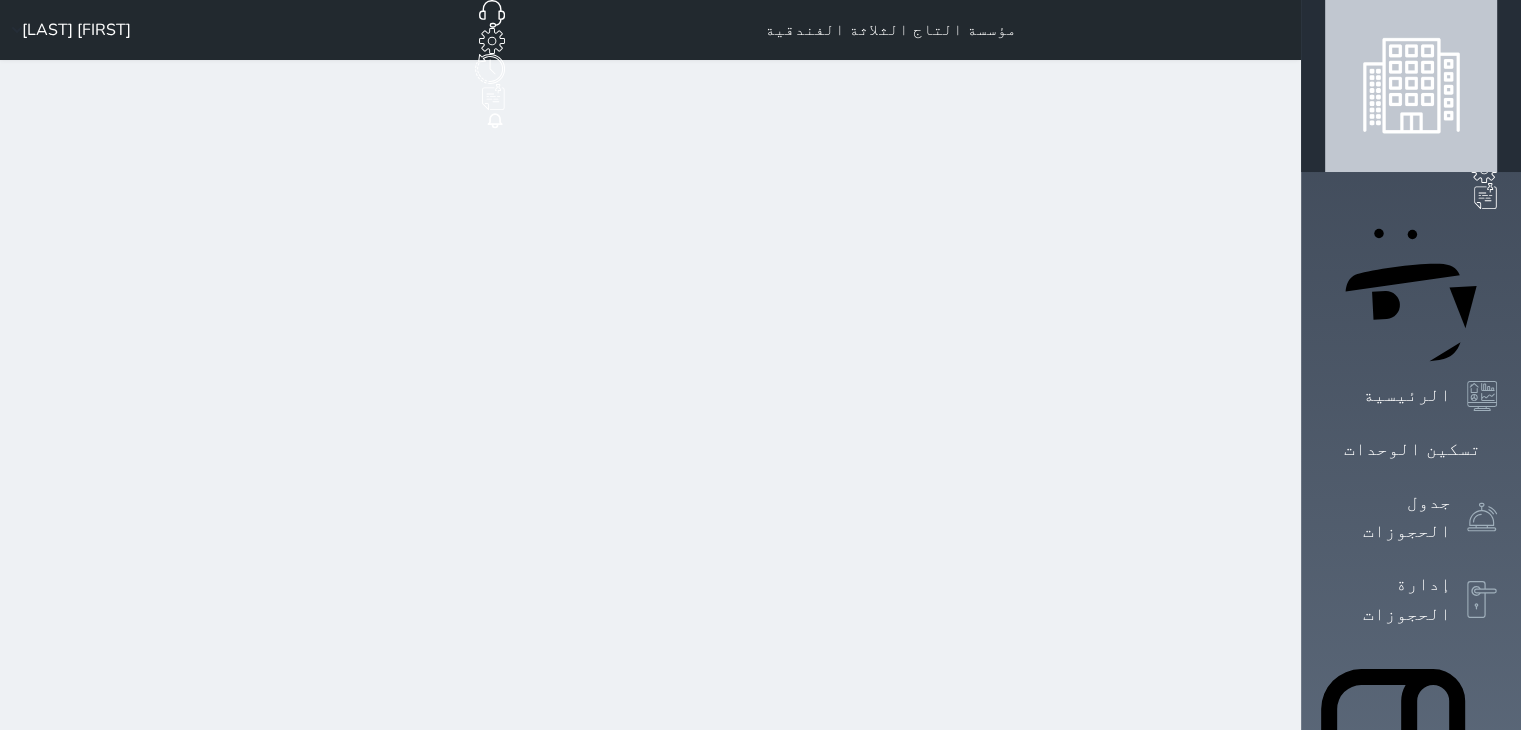 scroll, scrollTop: 0, scrollLeft: 0, axis: both 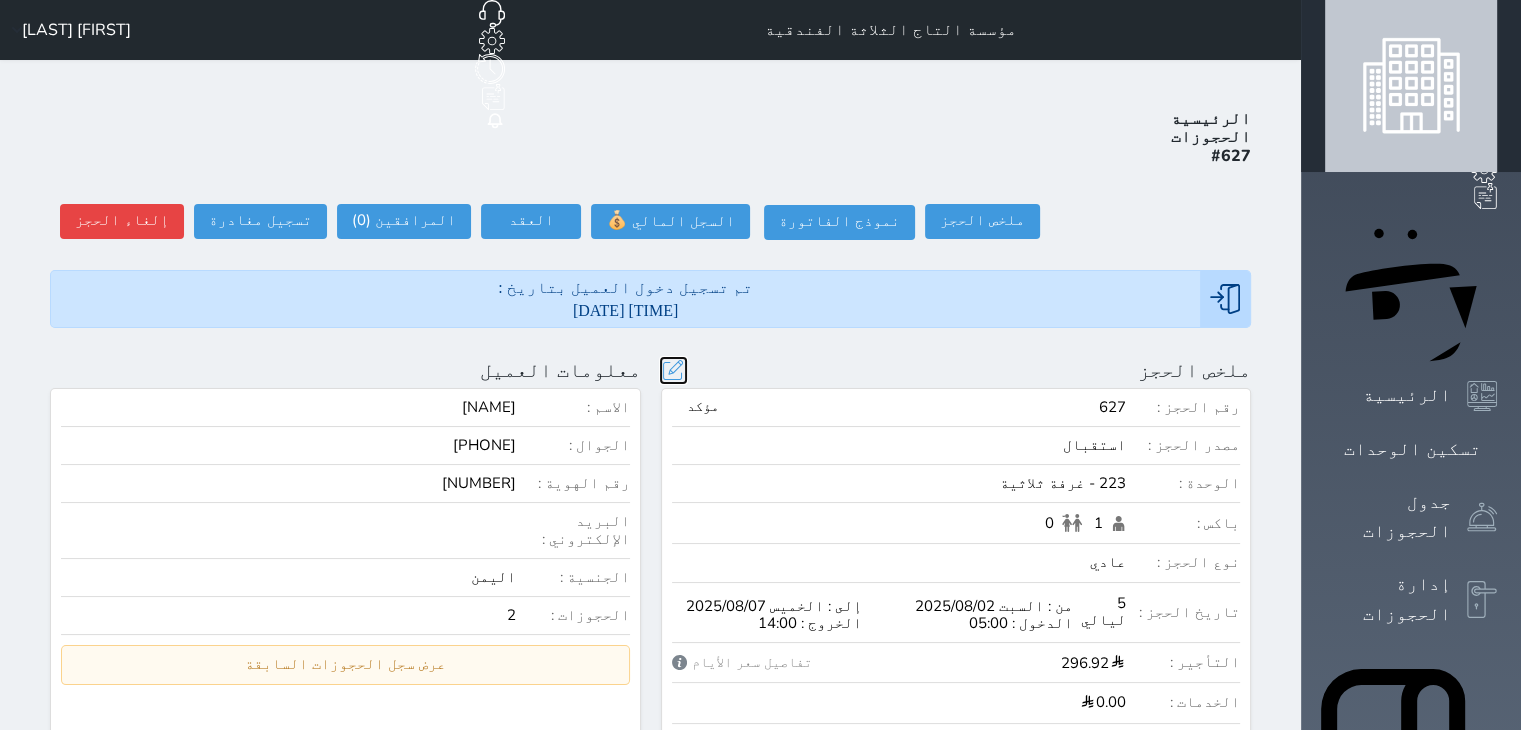 click at bounding box center (673, 370) 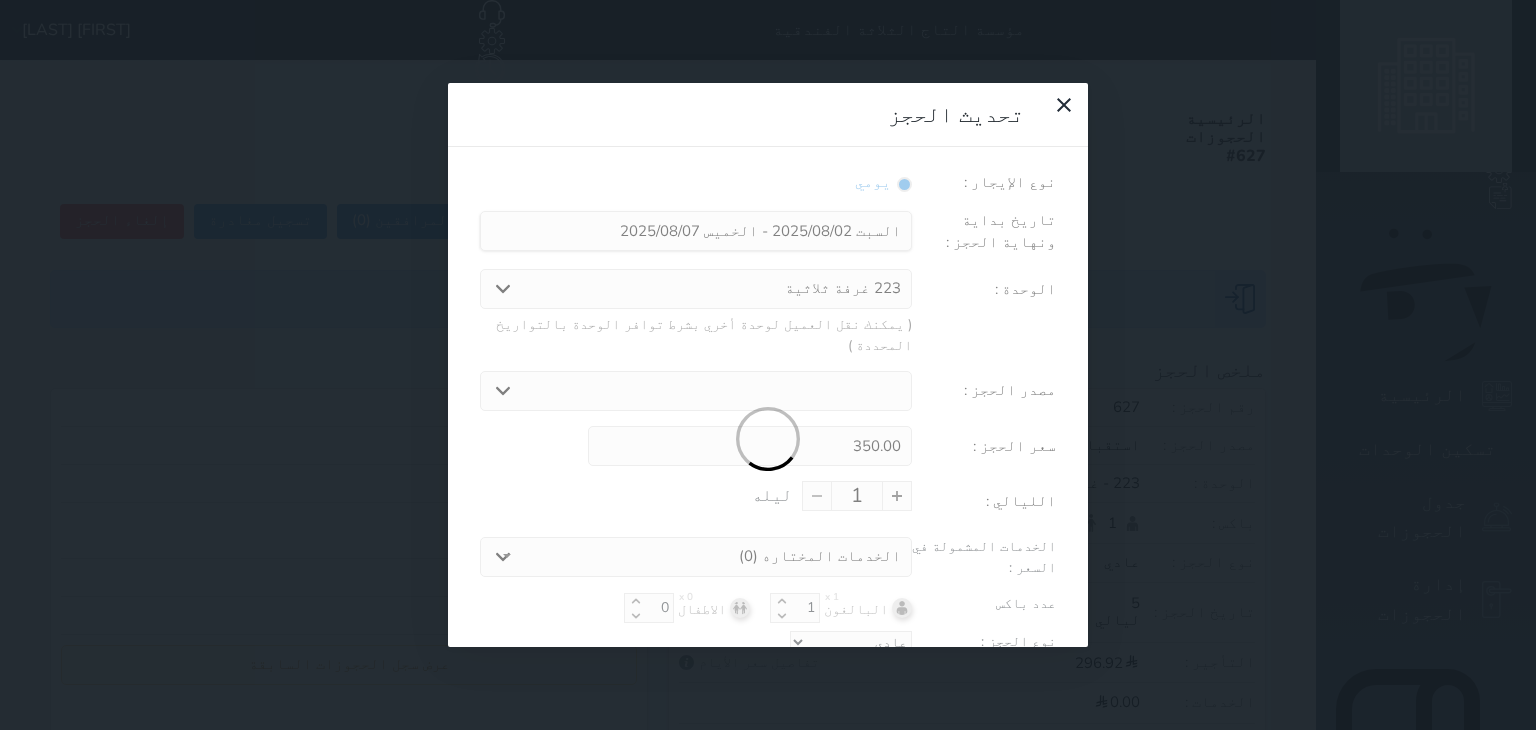 type on "5" 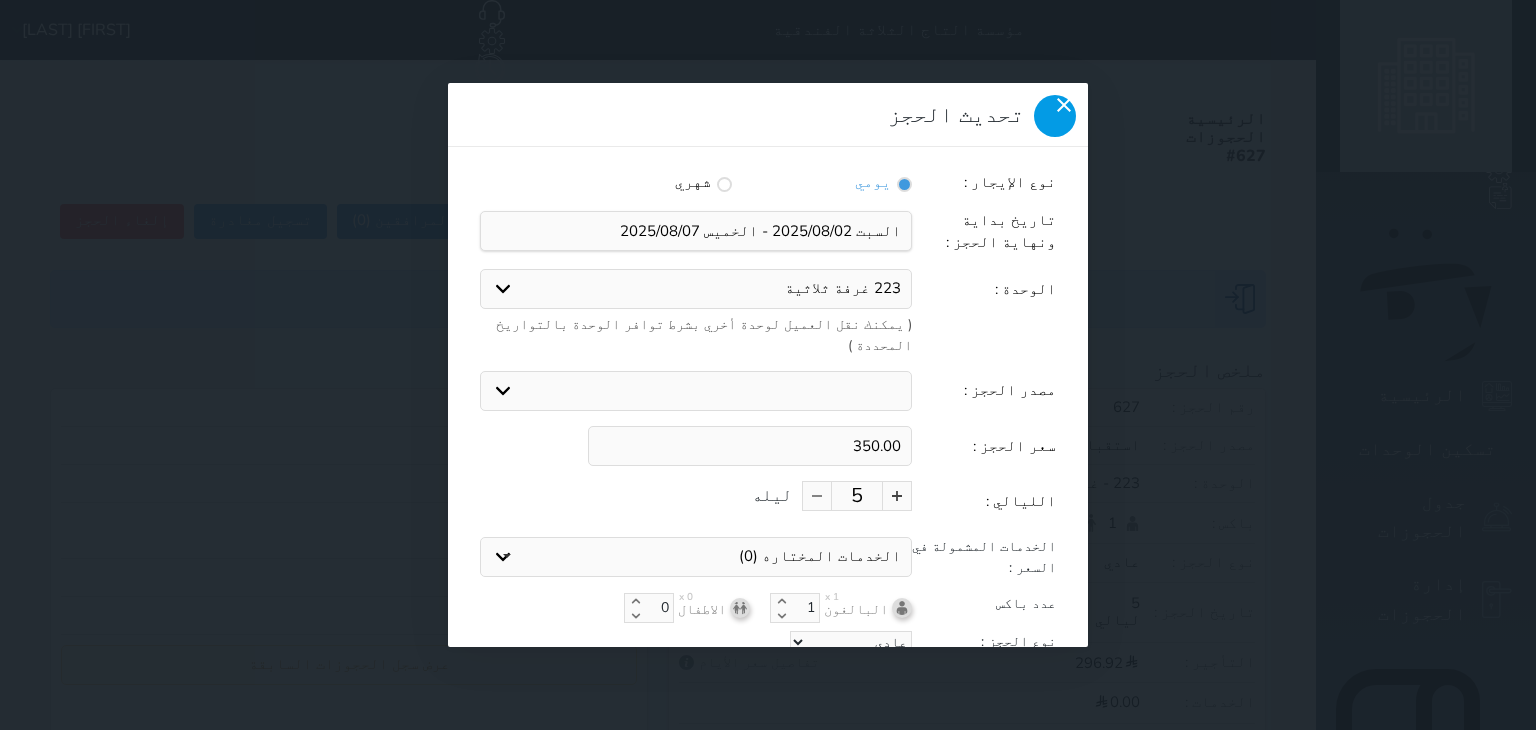 click at bounding box center [1055, 116] 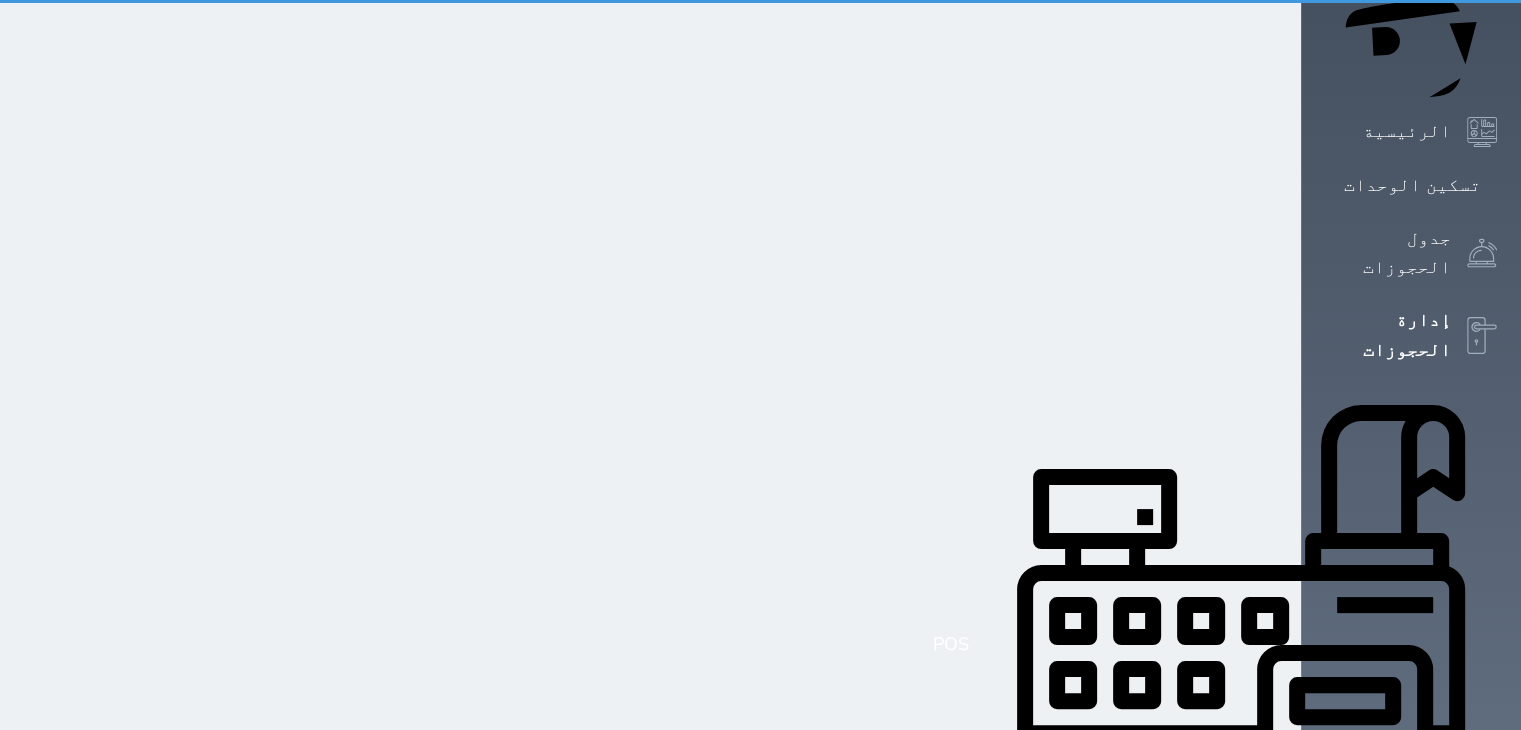 select on "open_all" 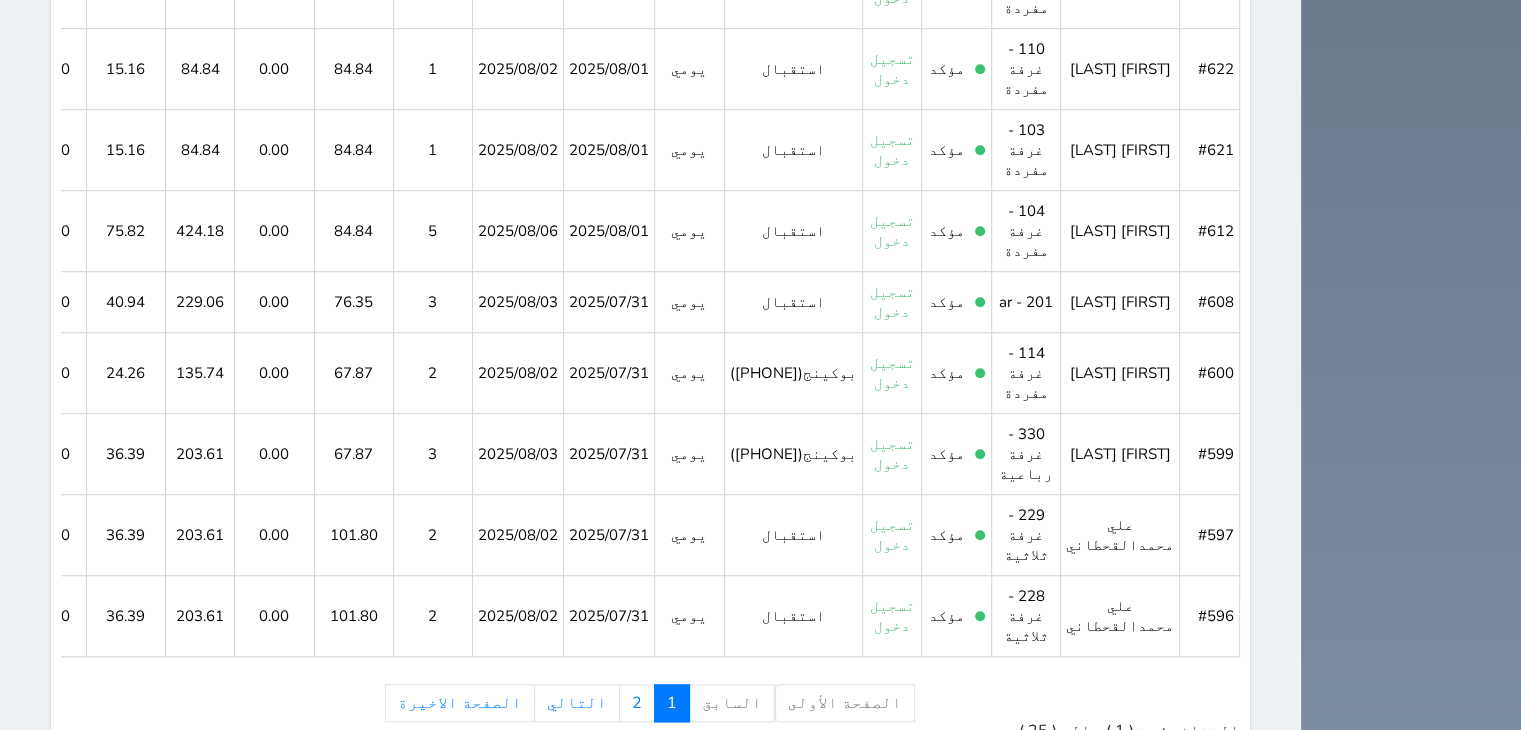 scroll, scrollTop: 2114, scrollLeft: 0, axis: vertical 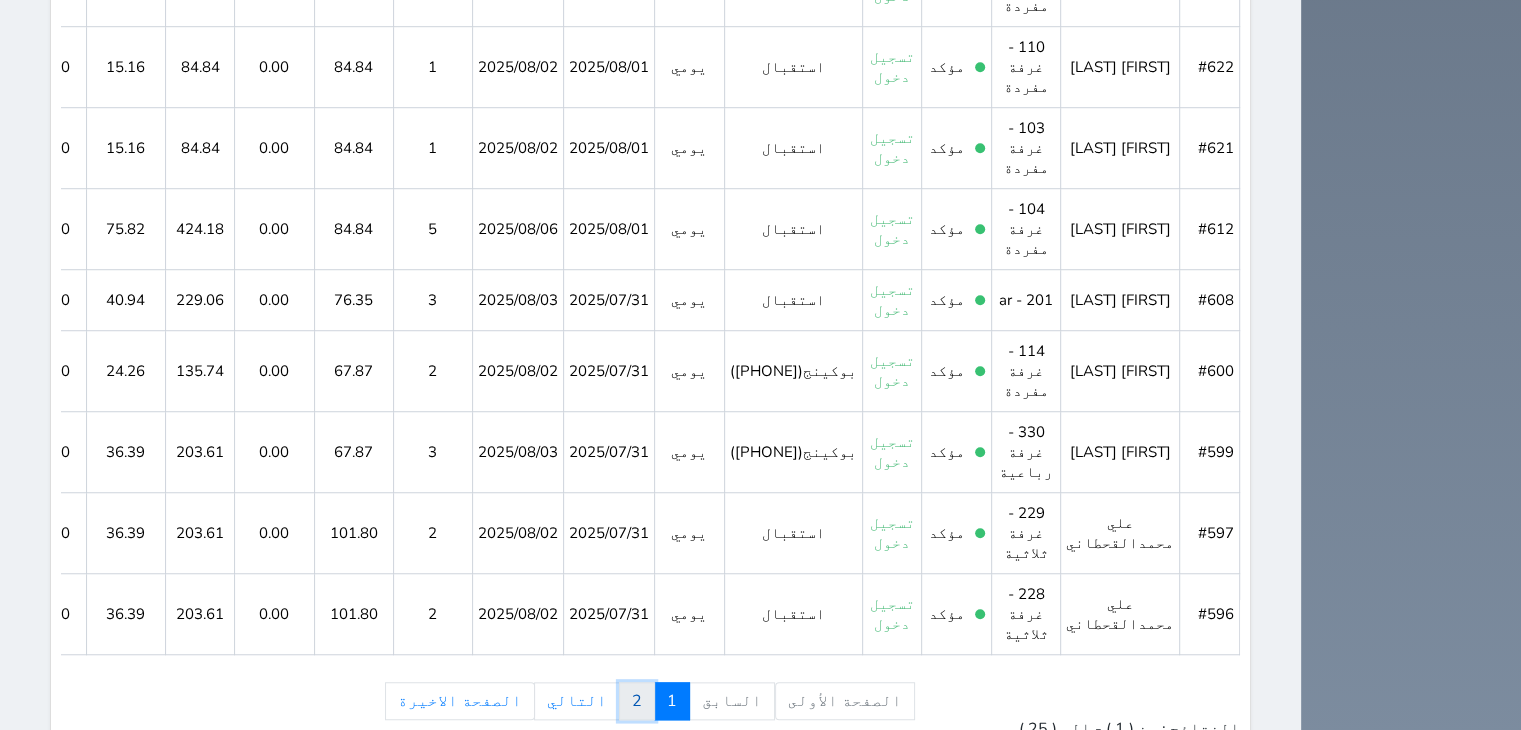 click on "2" at bounding box center (637, 701) 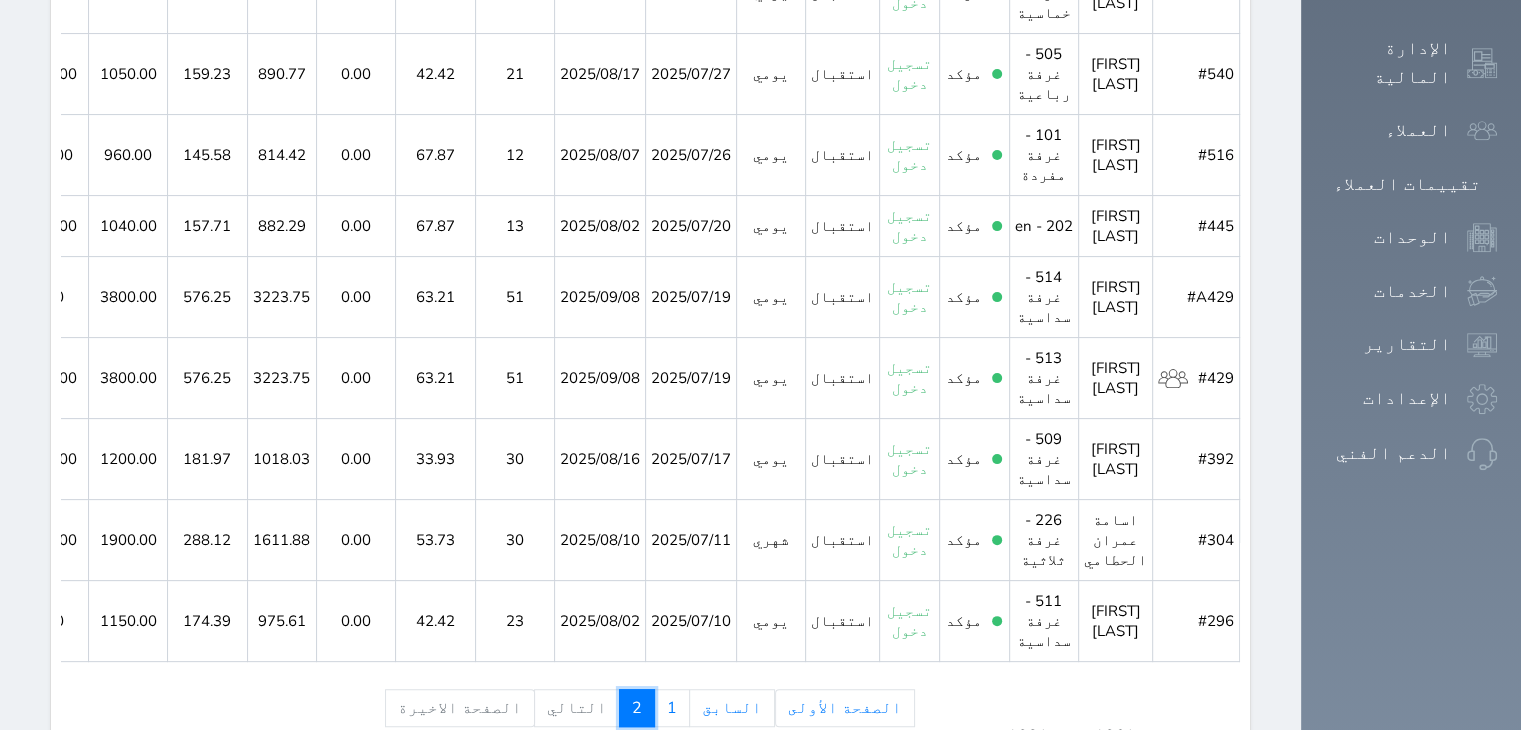 scroll, scrollTop: 1164, scrollLeft: 0, axis: vertical 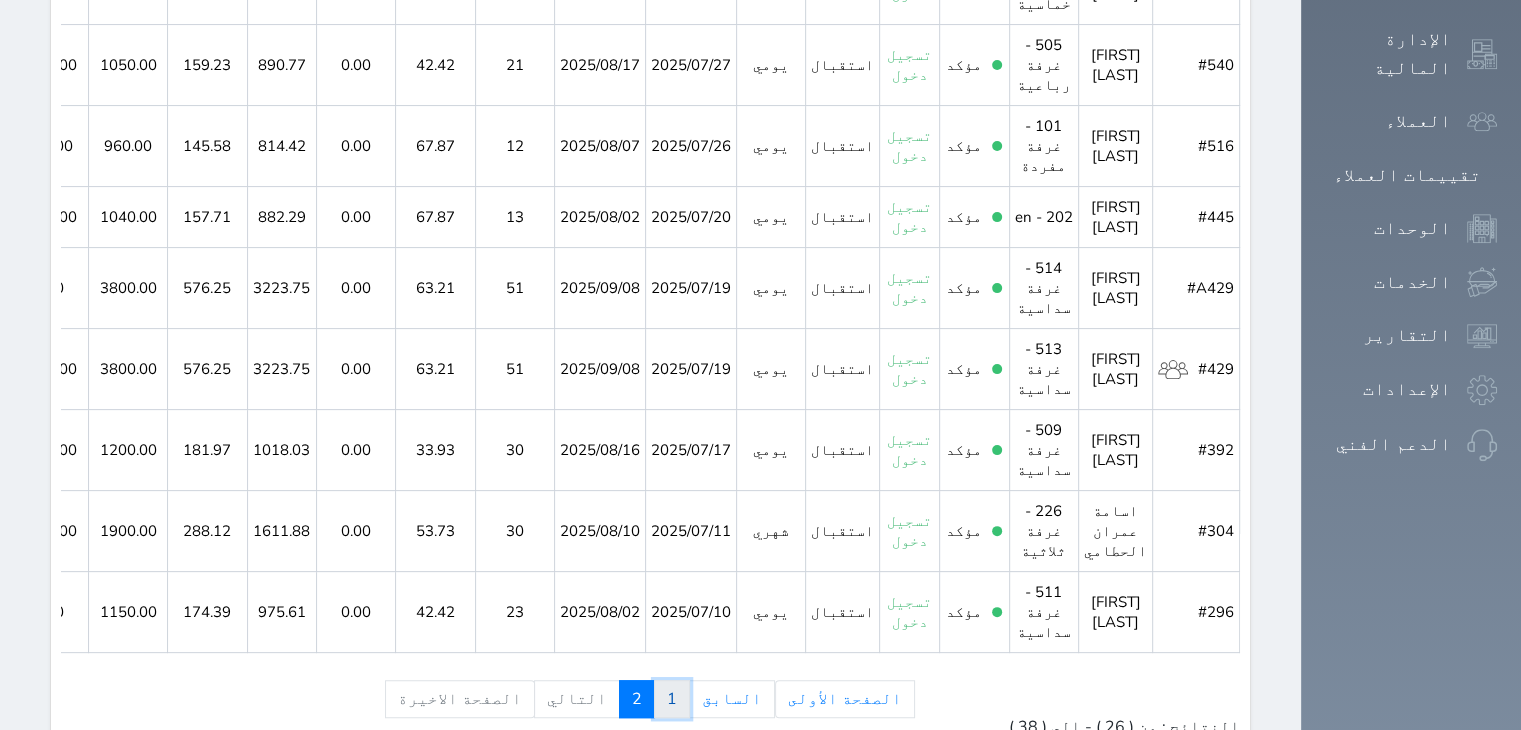 click on "1" at bounding box center [672, 699] 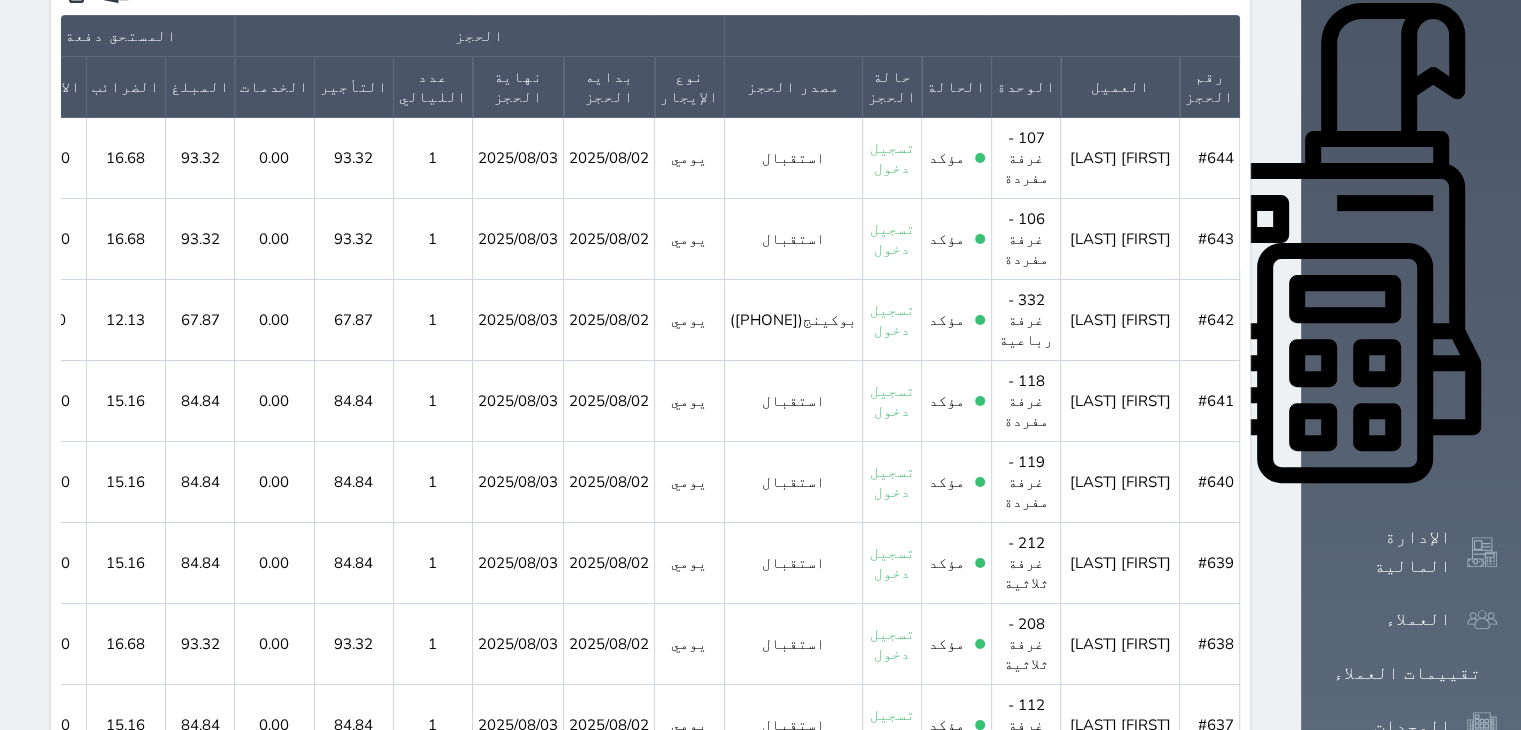 scroll, scrollTop: 564, scrollLeft: 0, axis: vertical 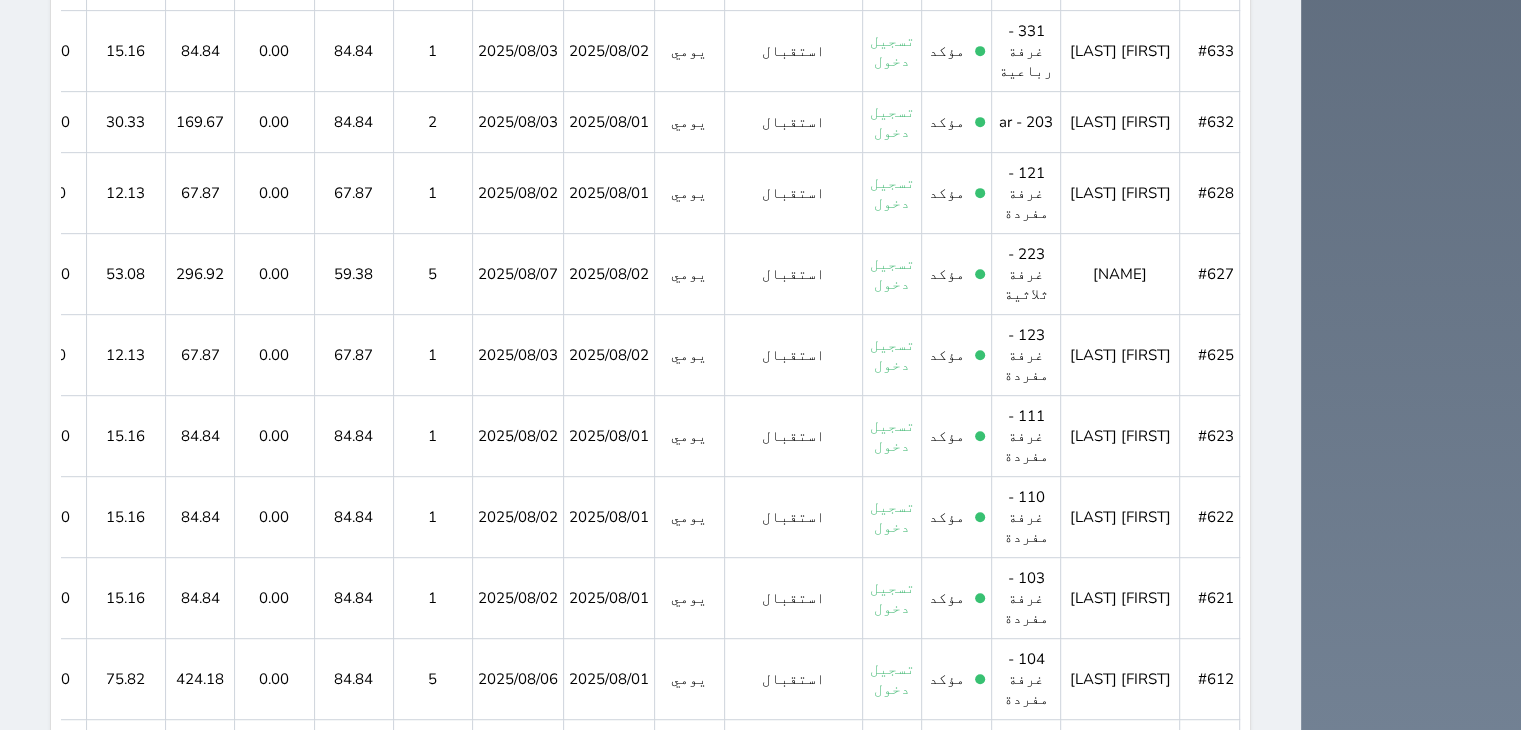 click 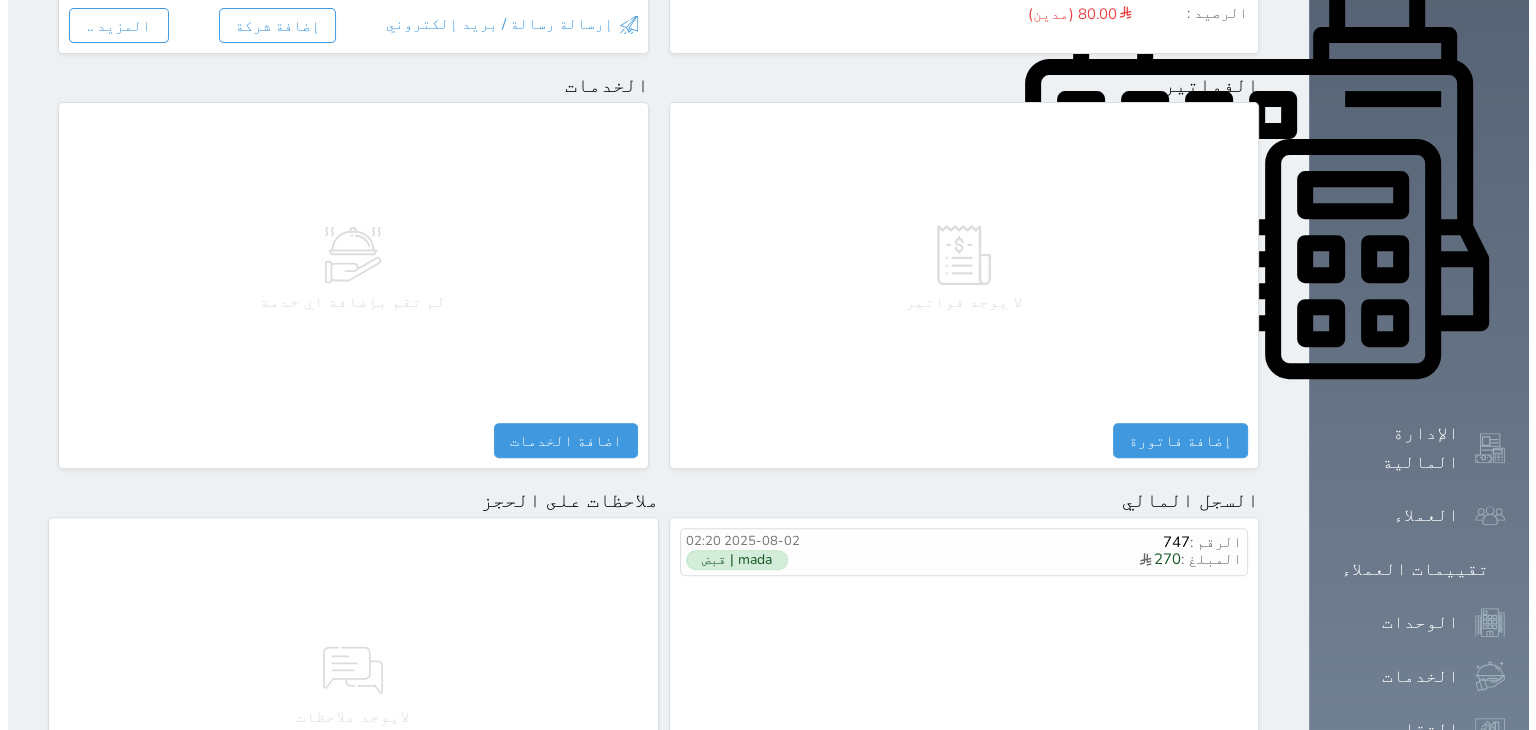 scroll, scrollTop: 800, scrollLeft: 0, axis: vertical 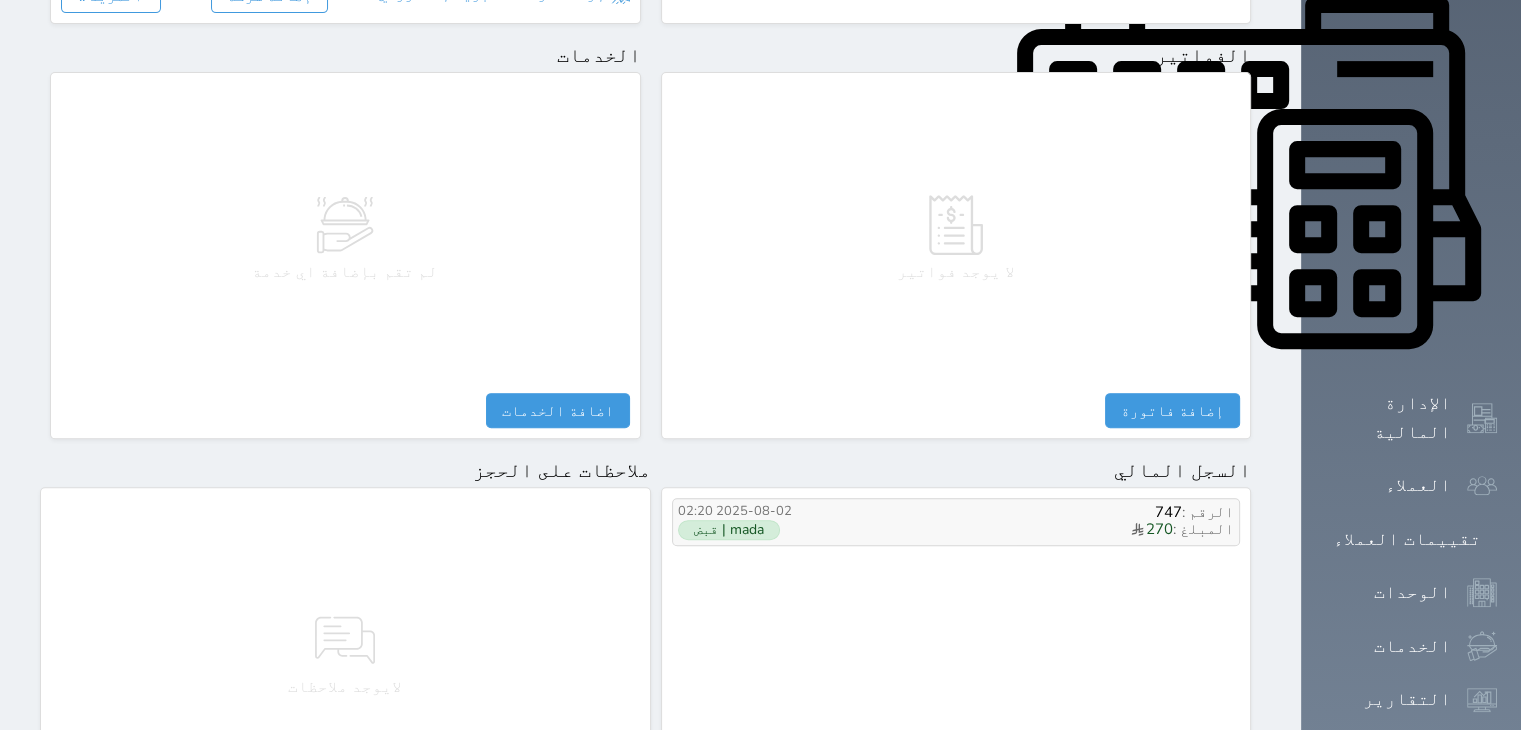 click on "mada | قبض" at bounding box center (729, 530) 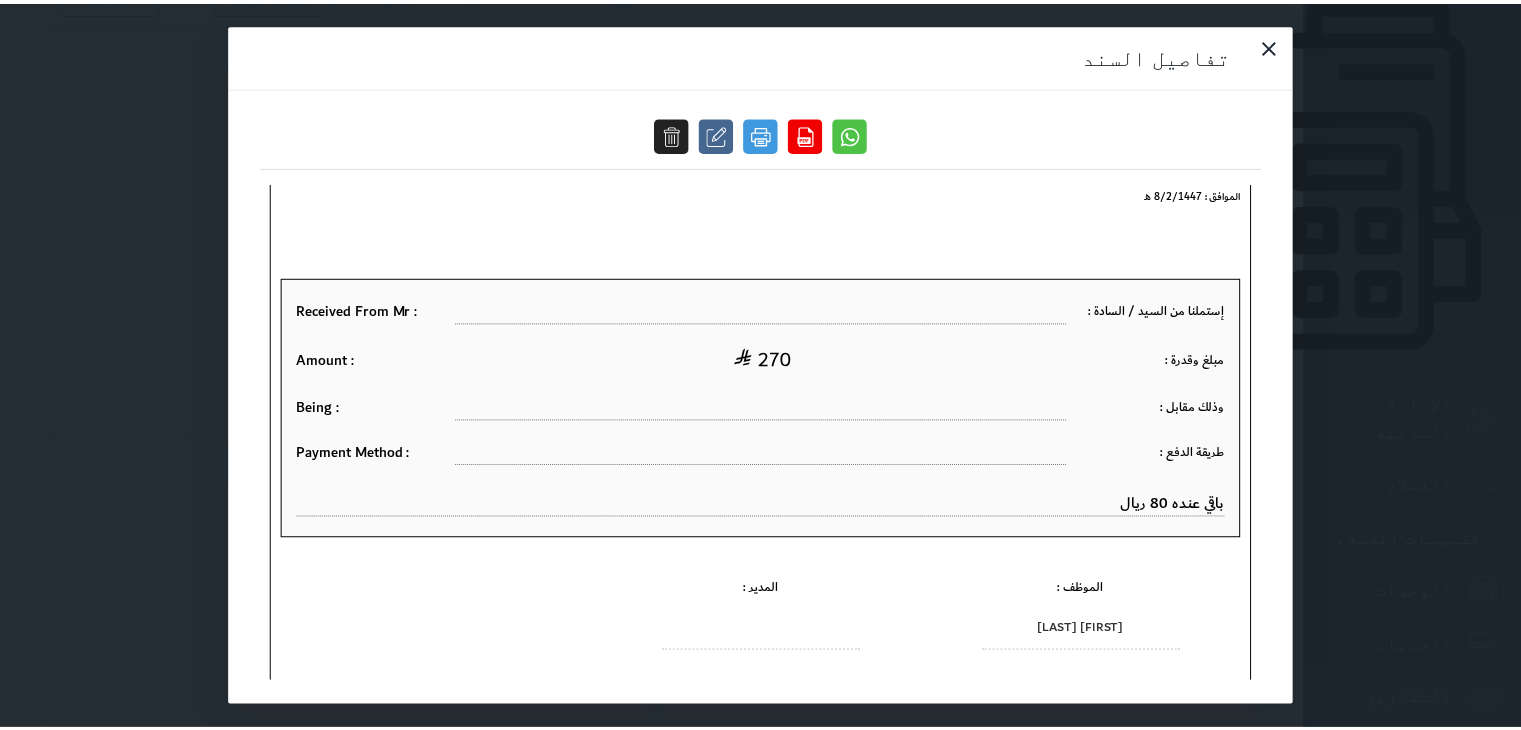 scroll, scrollTop: 131, scrollLeft: 0, axis: vertical 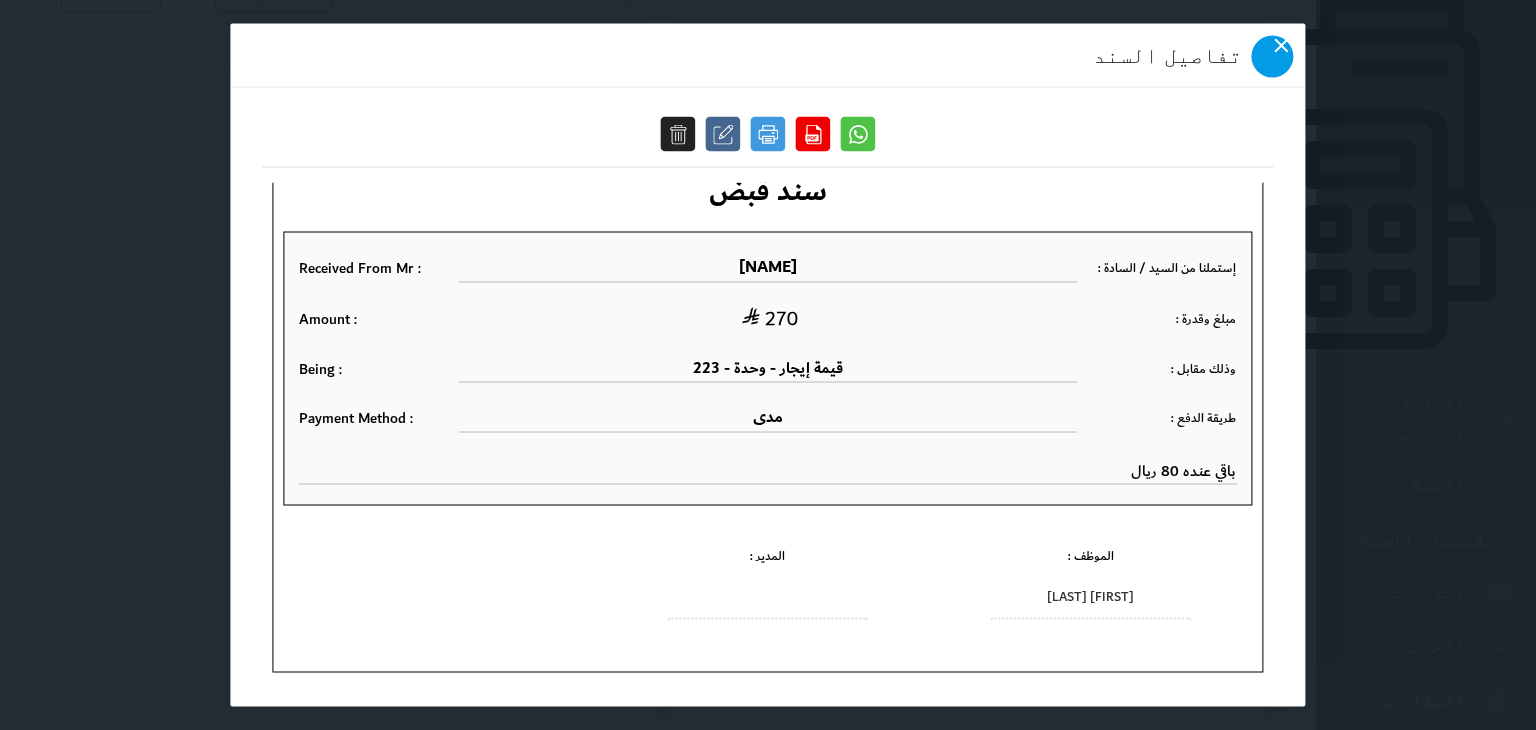 click 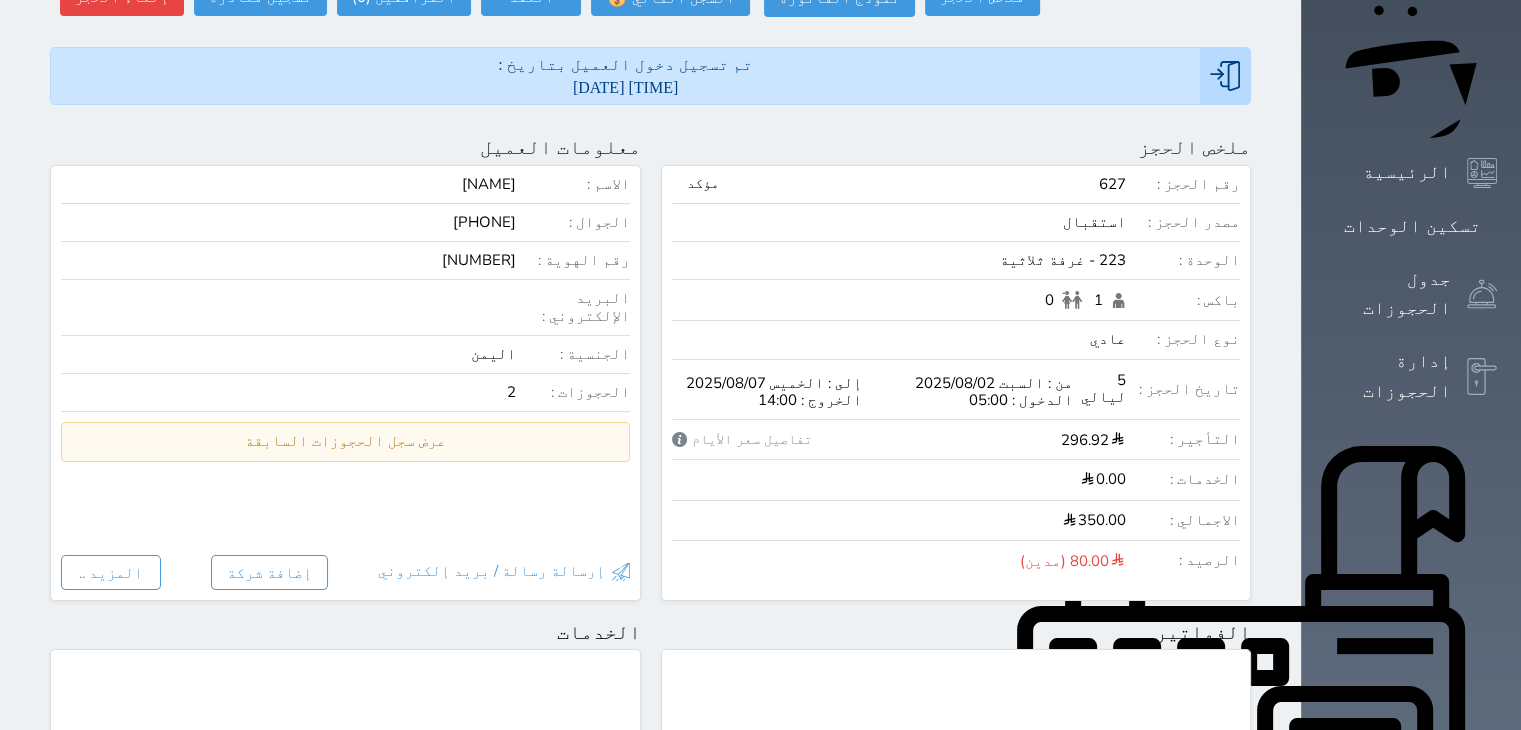 scroll, scrollTop: 200, scrollLeft: 0, axis: vertical 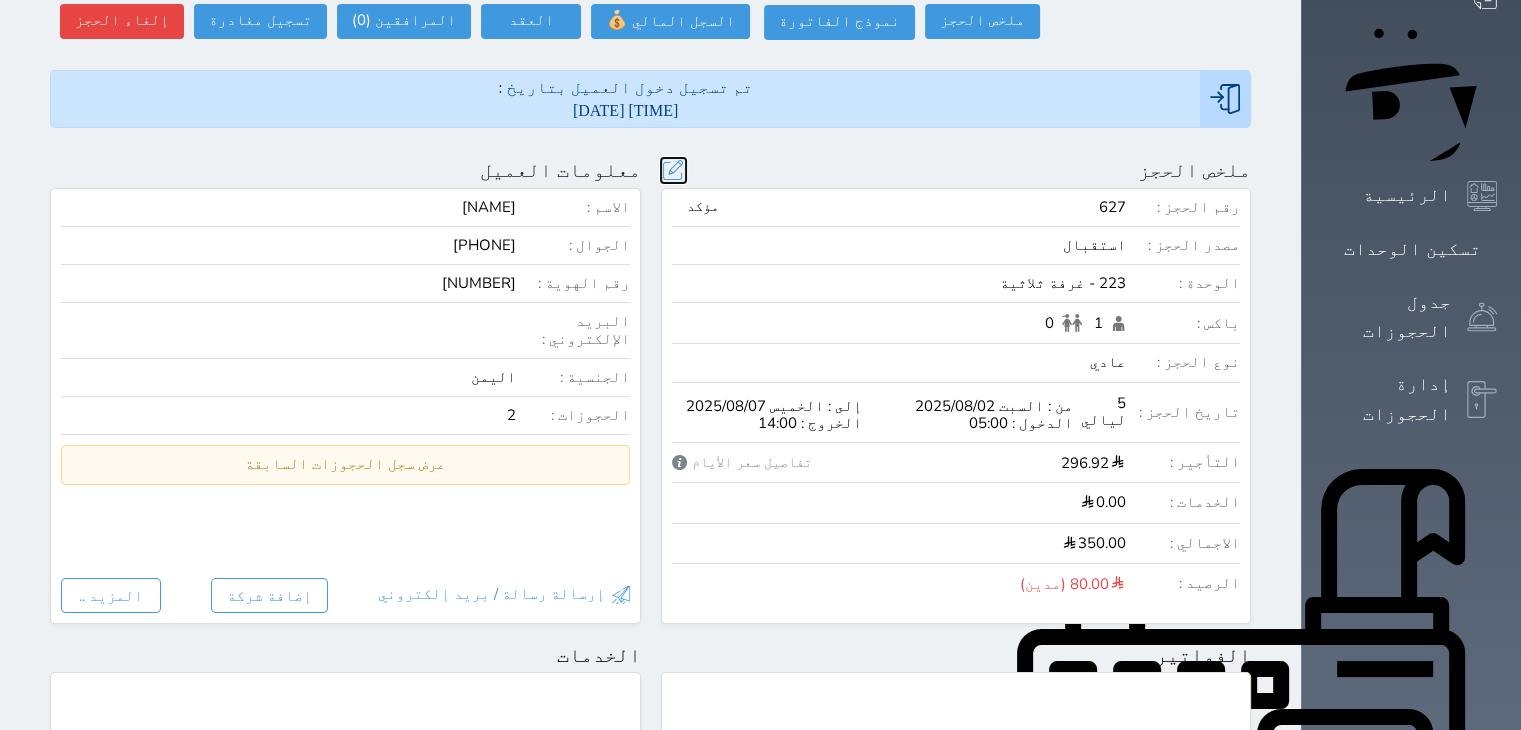 click at bounding box center (673, 170) 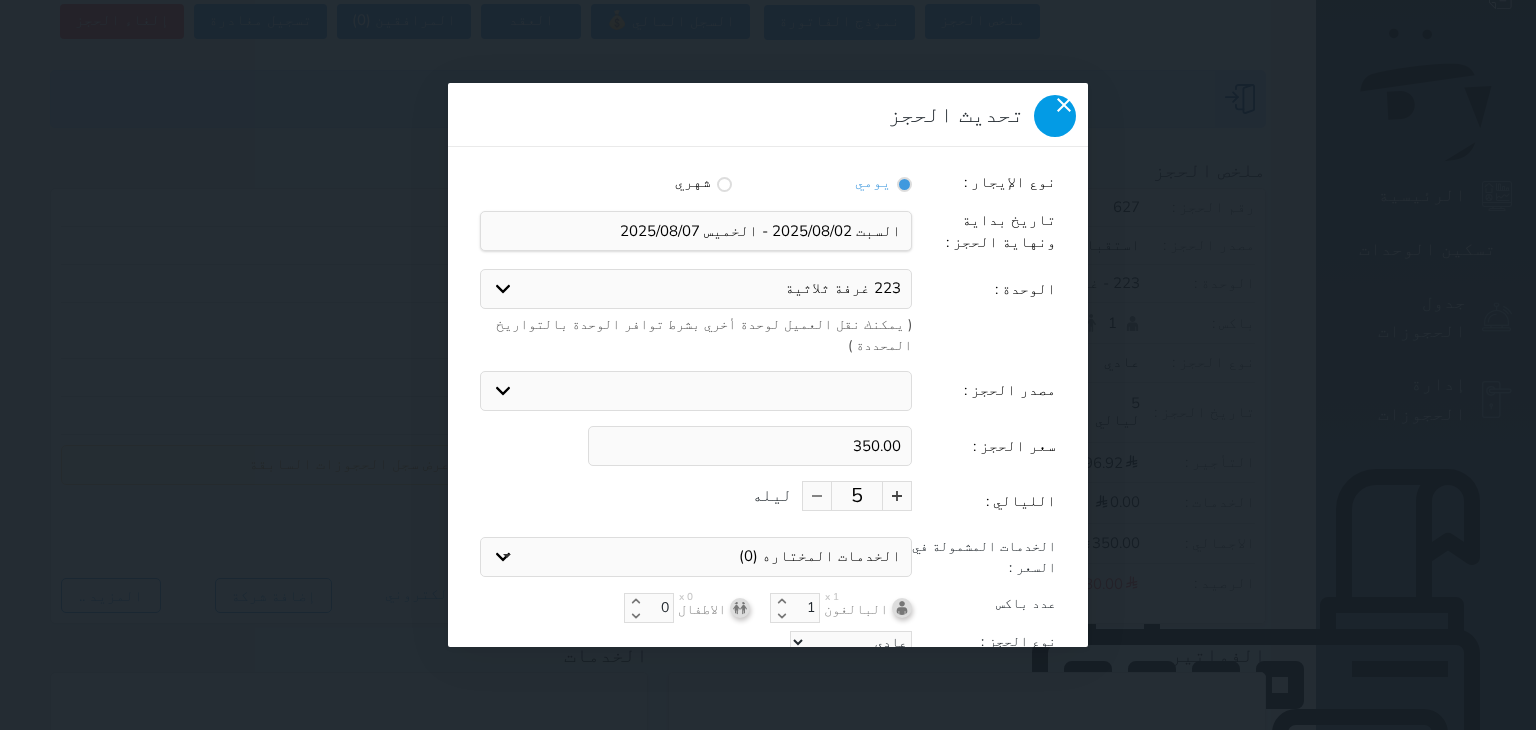 click 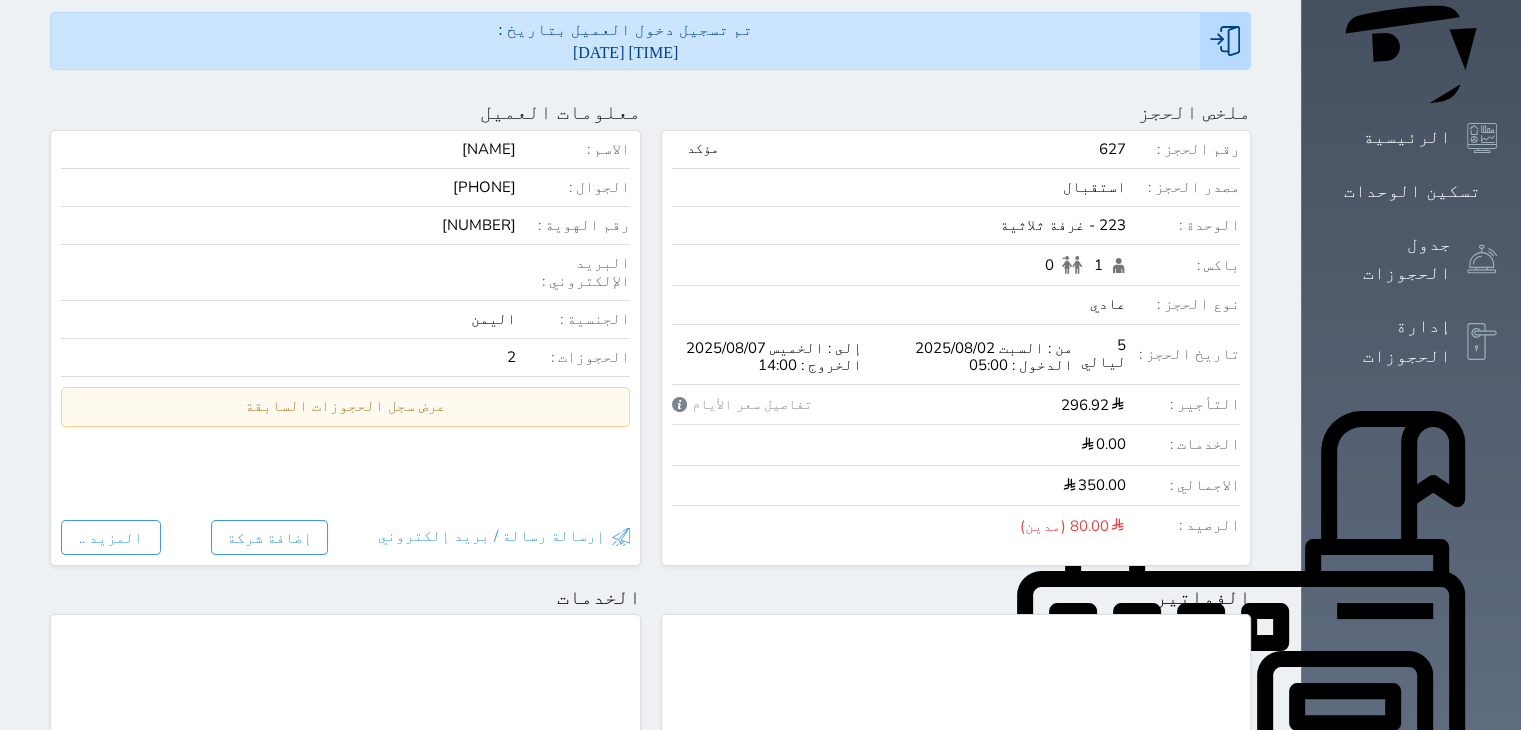 scroll, scrollTop: 200, scrollLeft: 0, axis: vertical 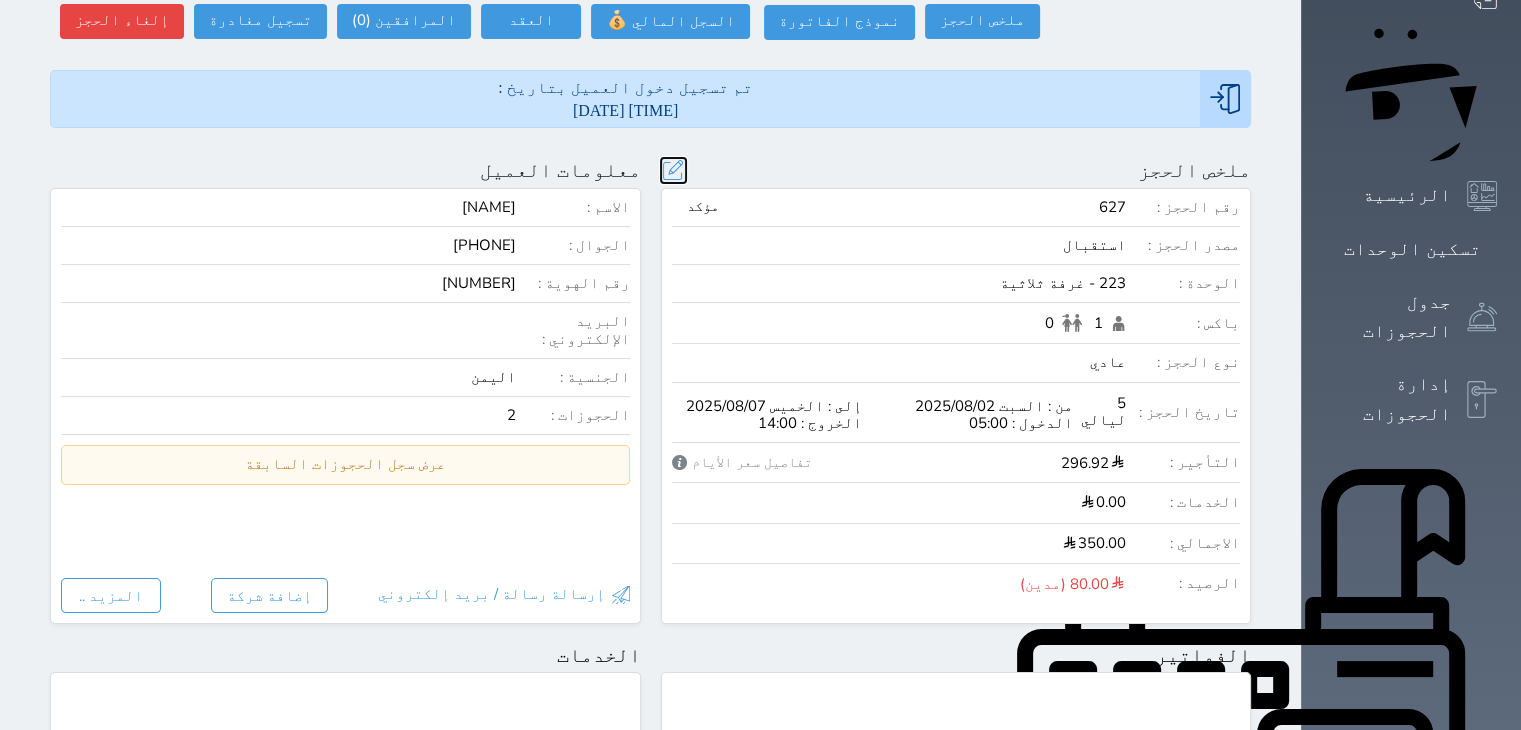 click at bounding box center (673, 170) 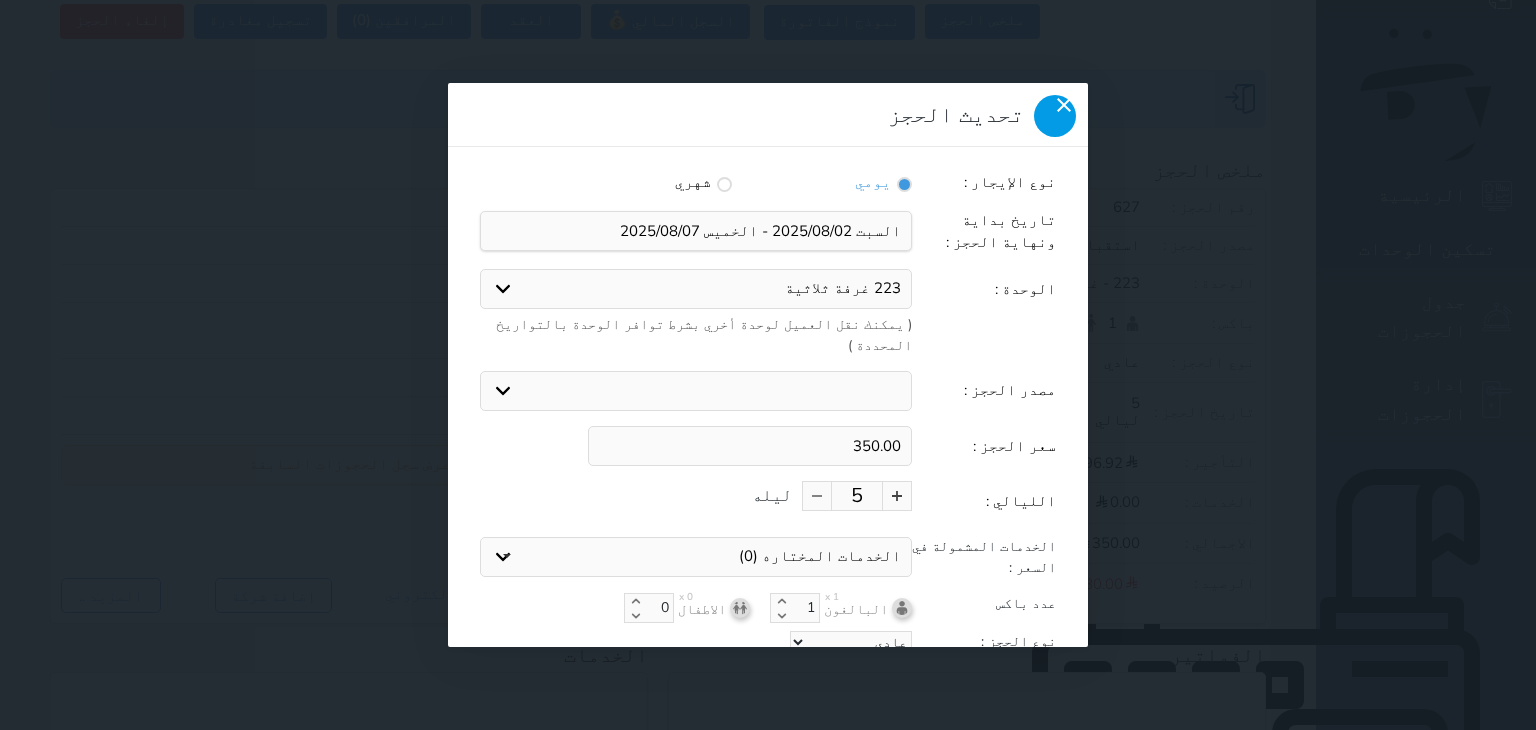click 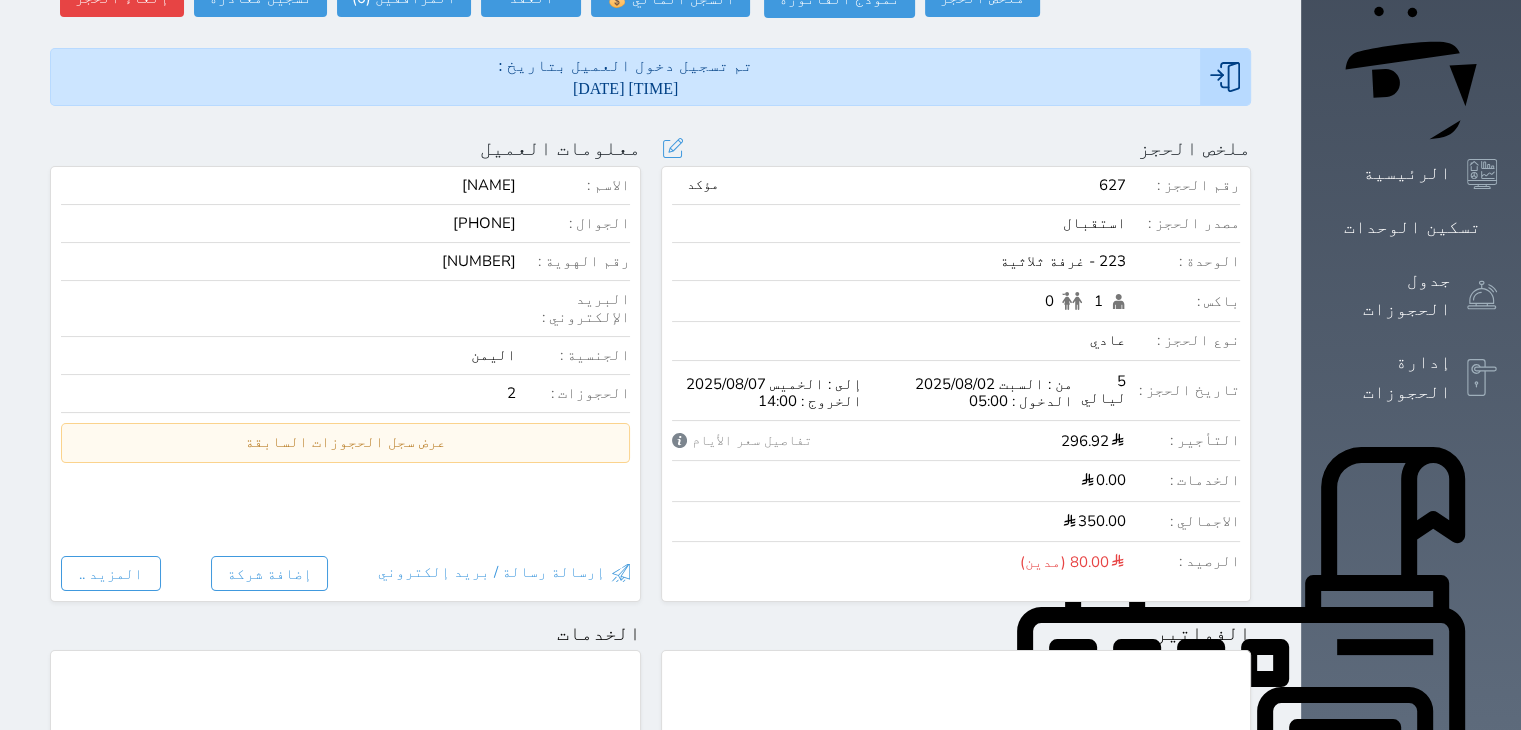 scroll, scrollTop: 200, scrollLeft: 0, axis: vertical 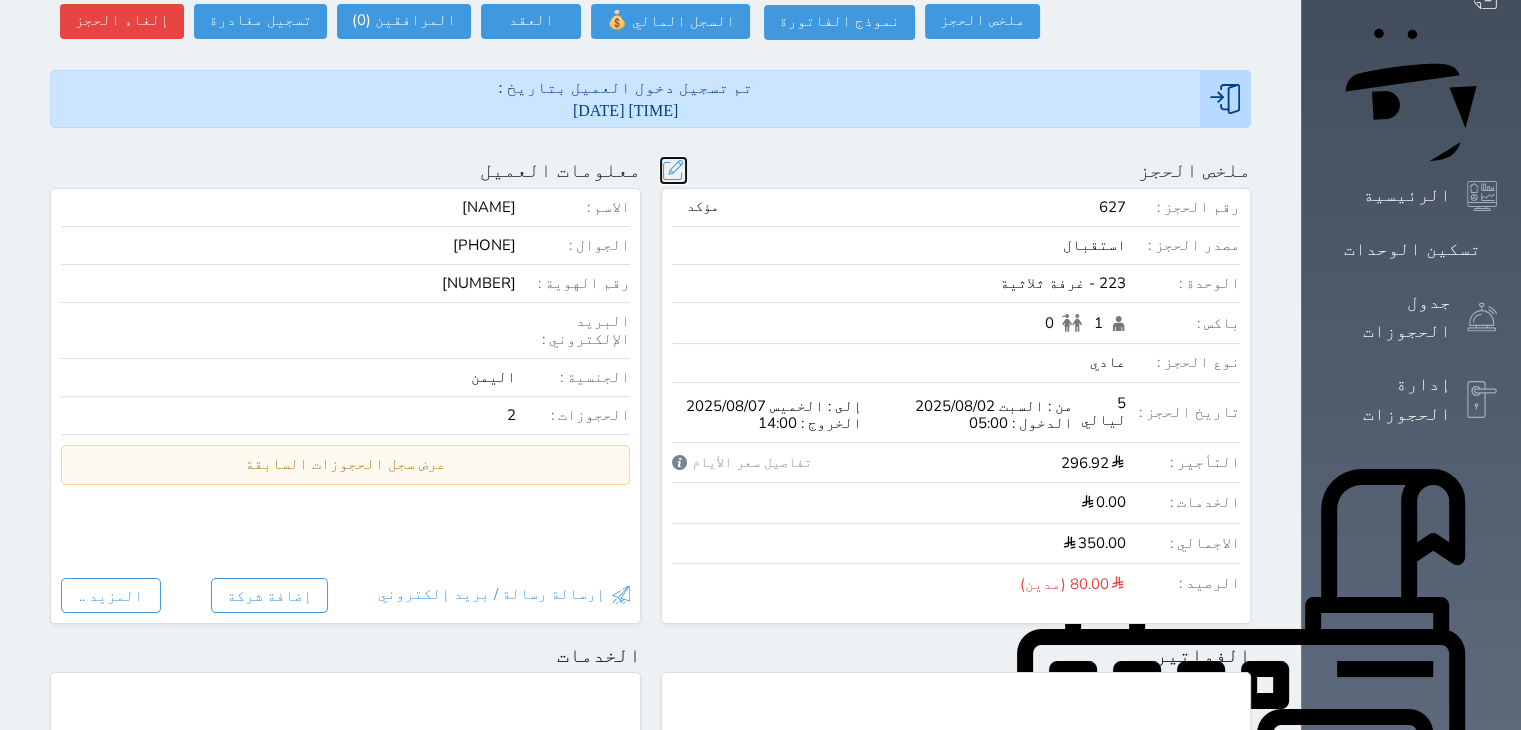 click at bounding box center (673, 170) 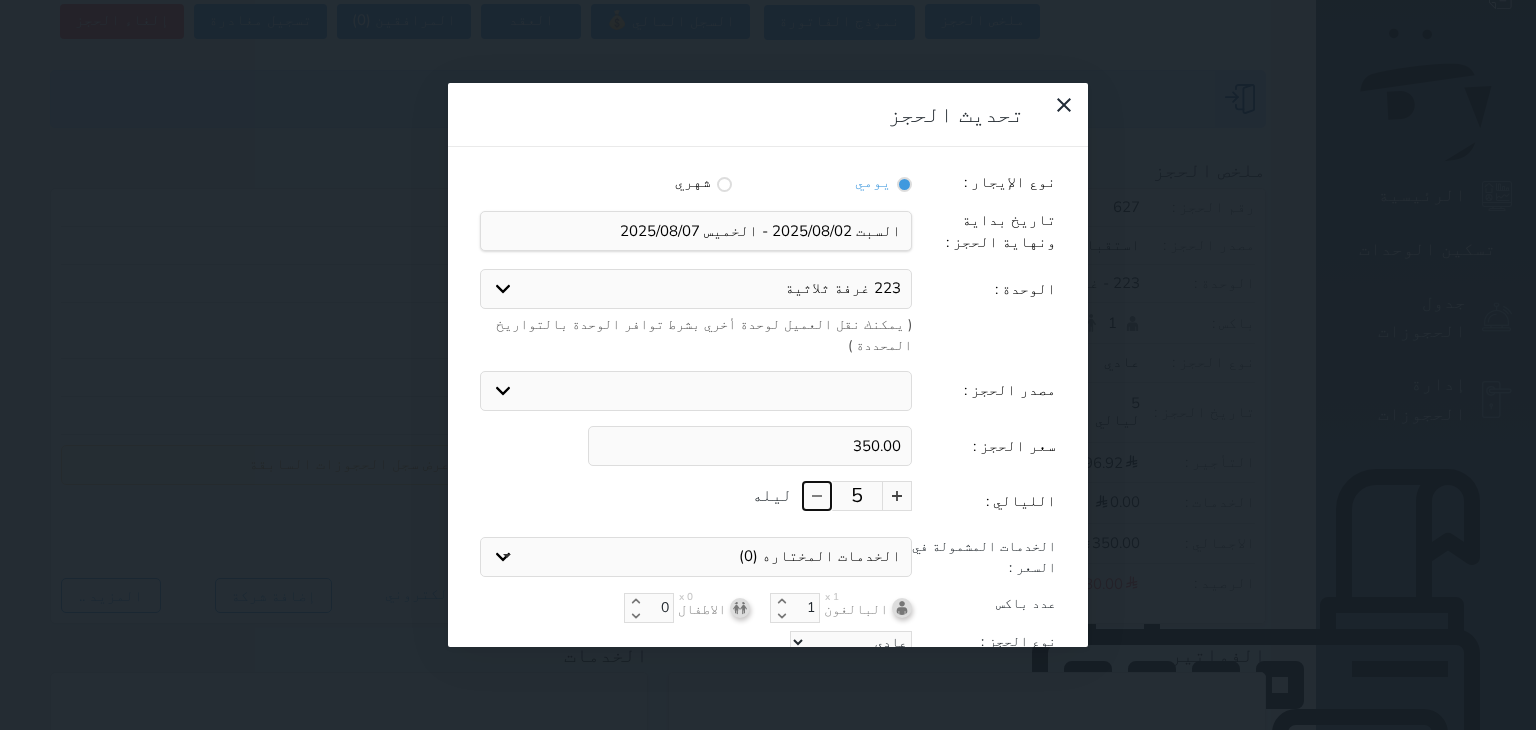 click at bounding box center [817, 496] 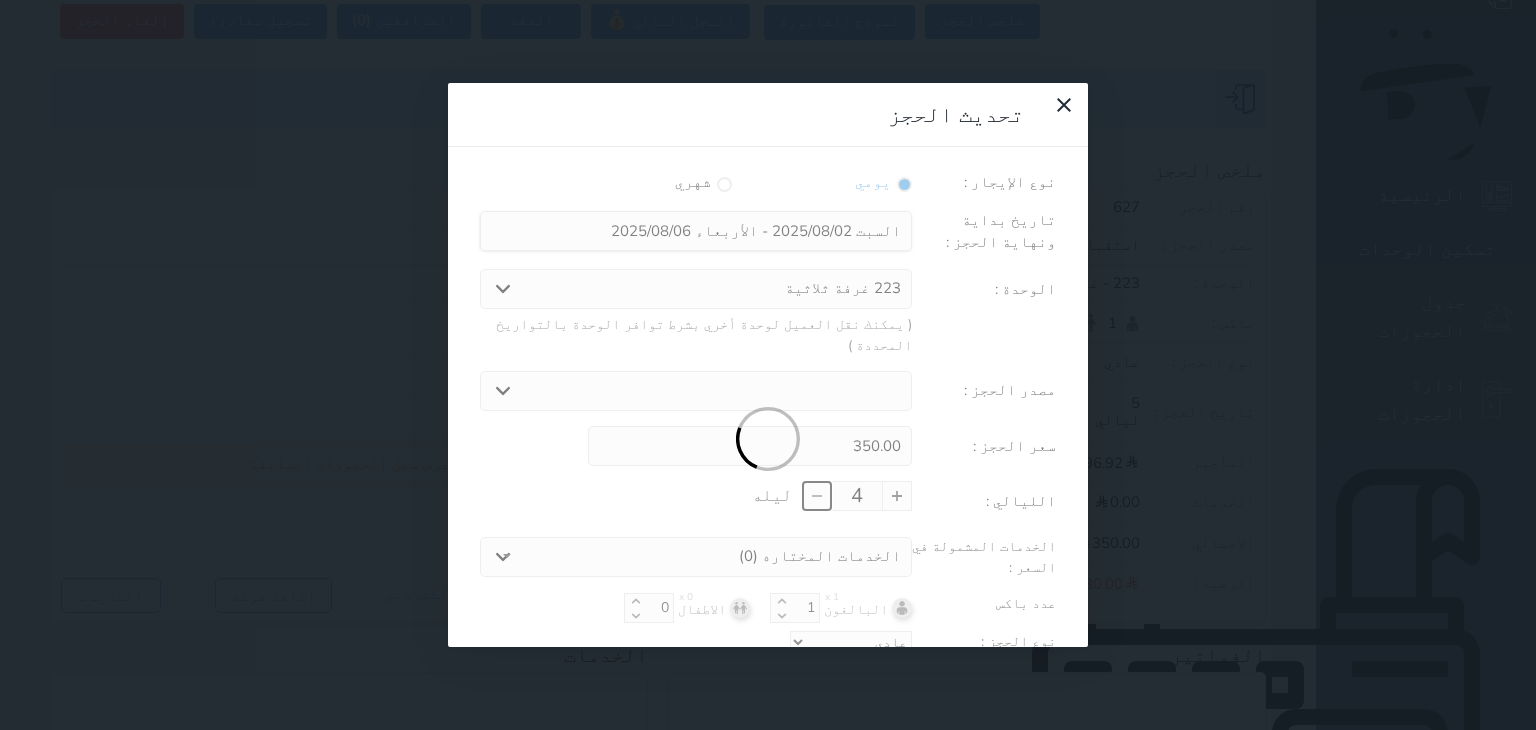 type on "280.00" 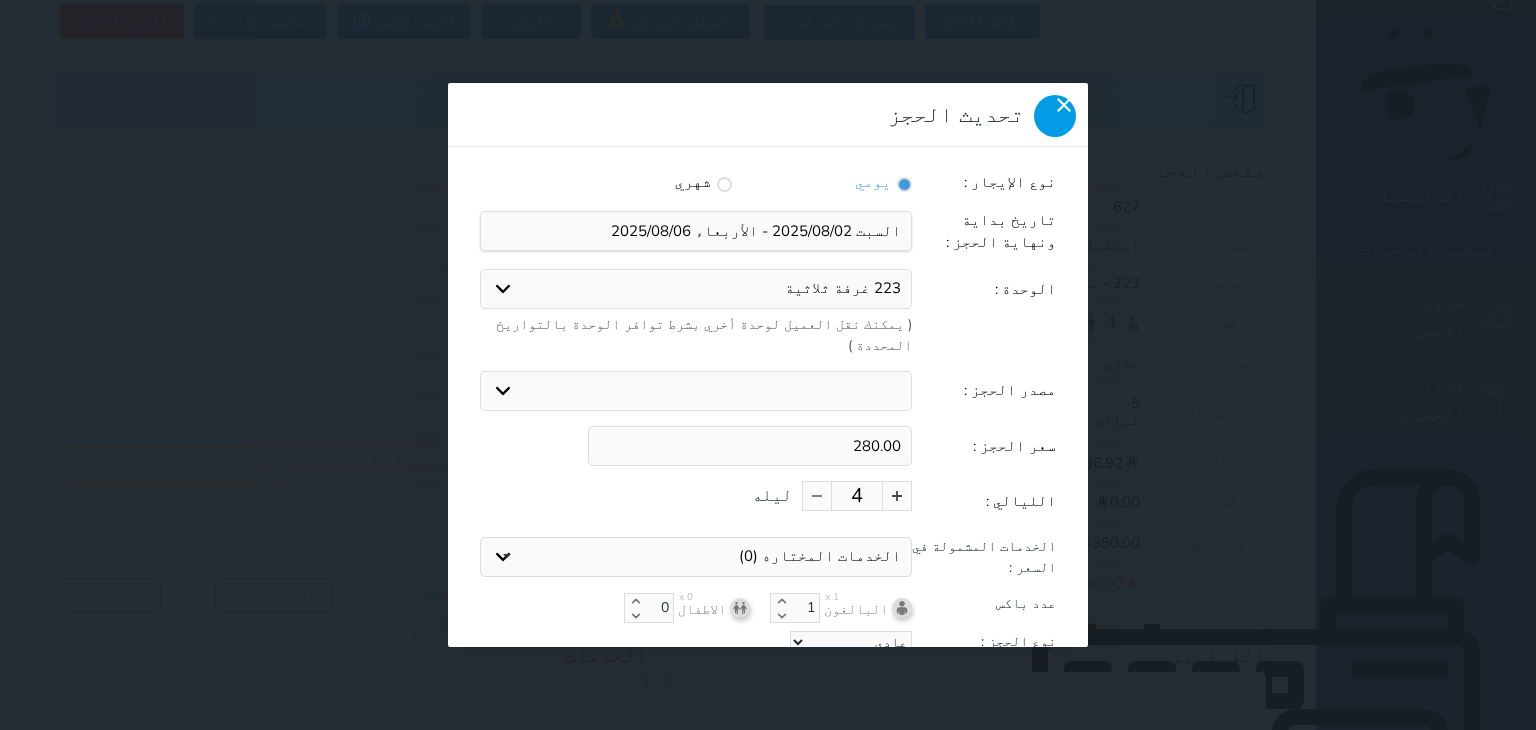 click 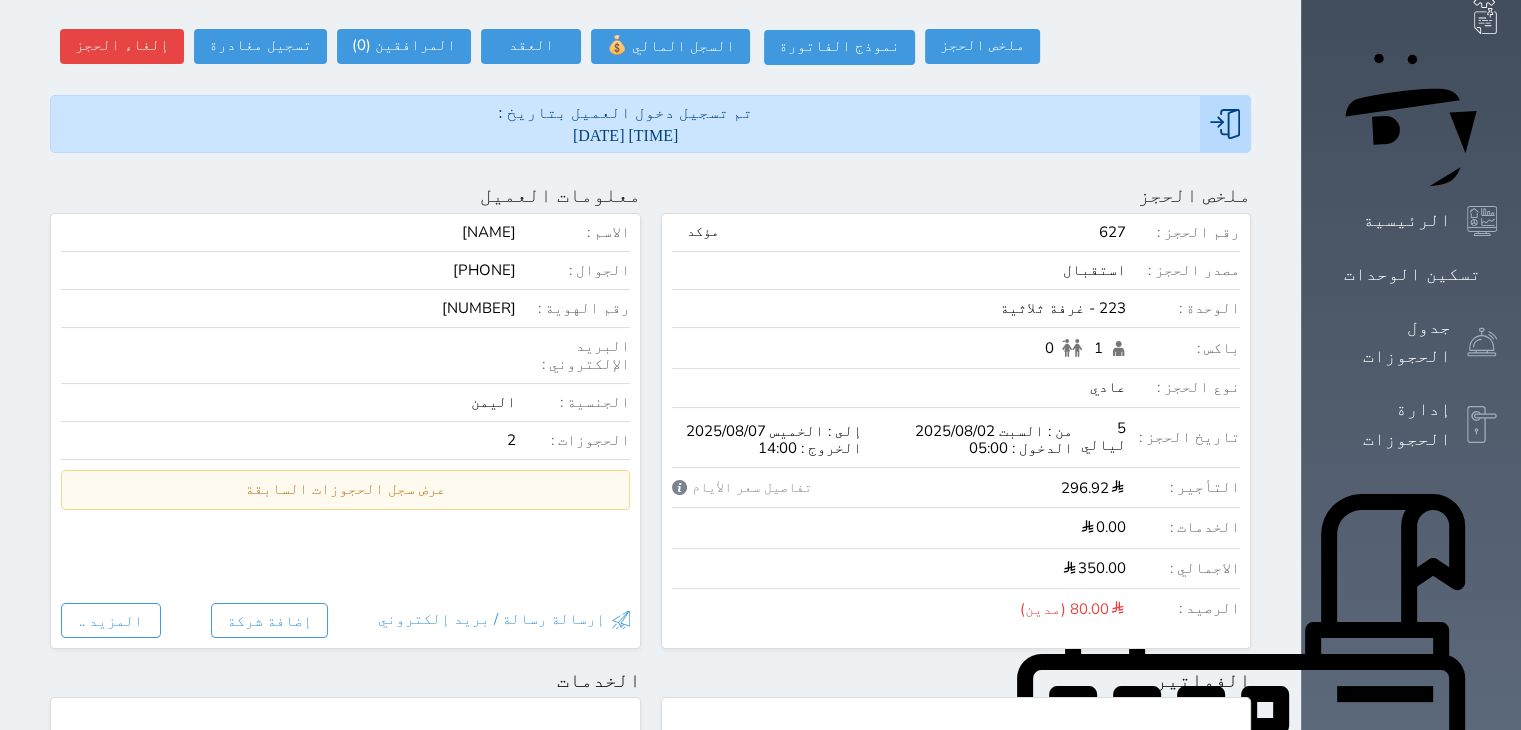 scroll, scrollTop: 0, scrollLeft: 0, axis: both 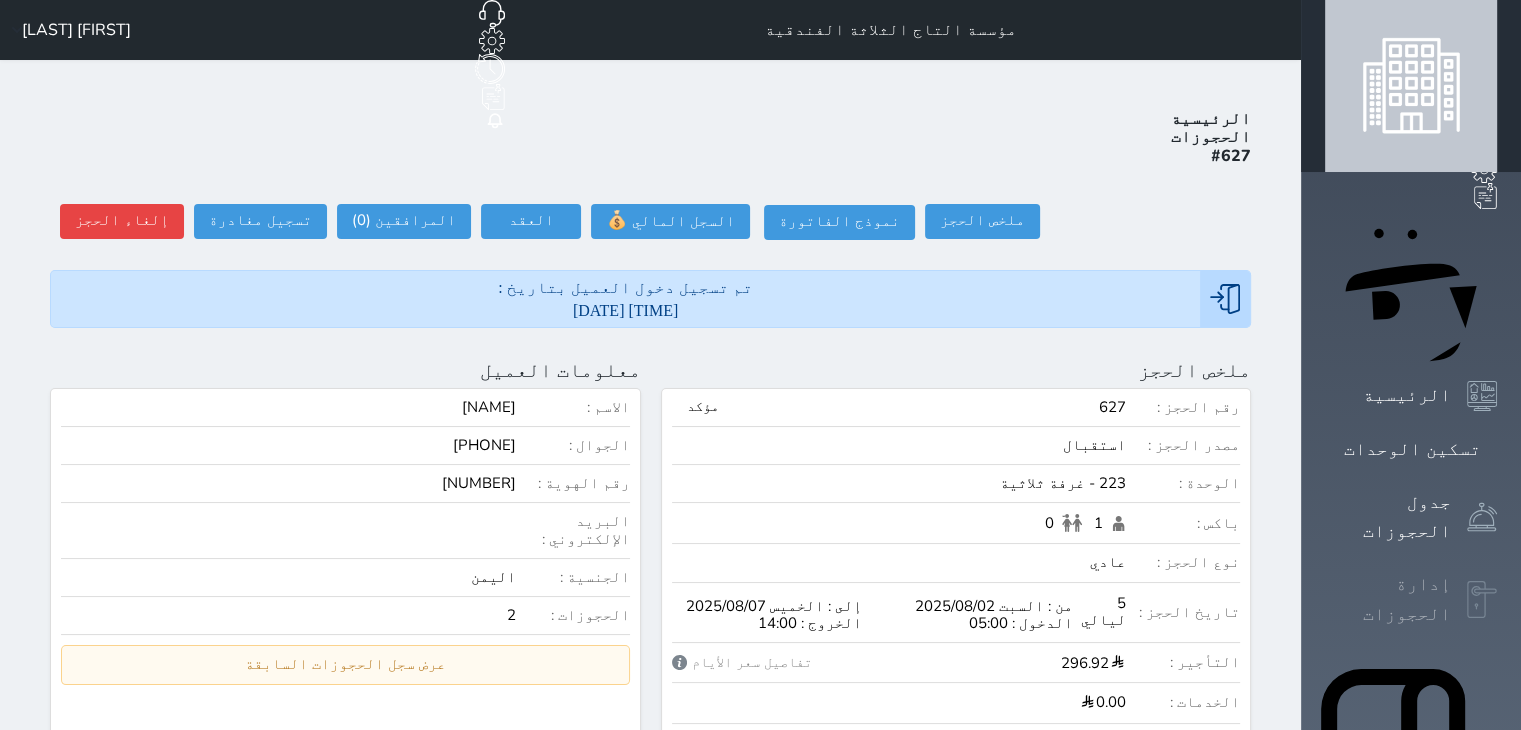 click 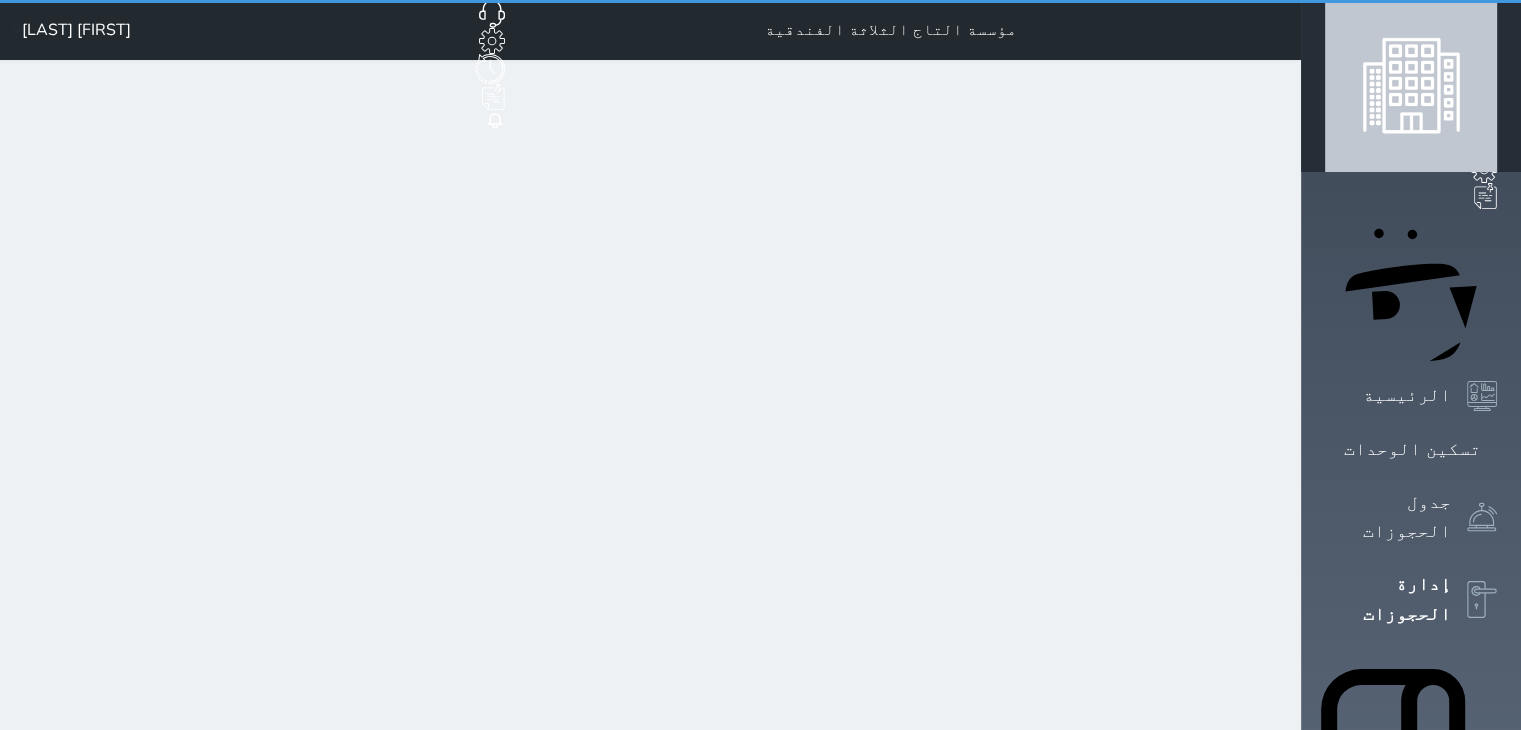 select on "open_all" 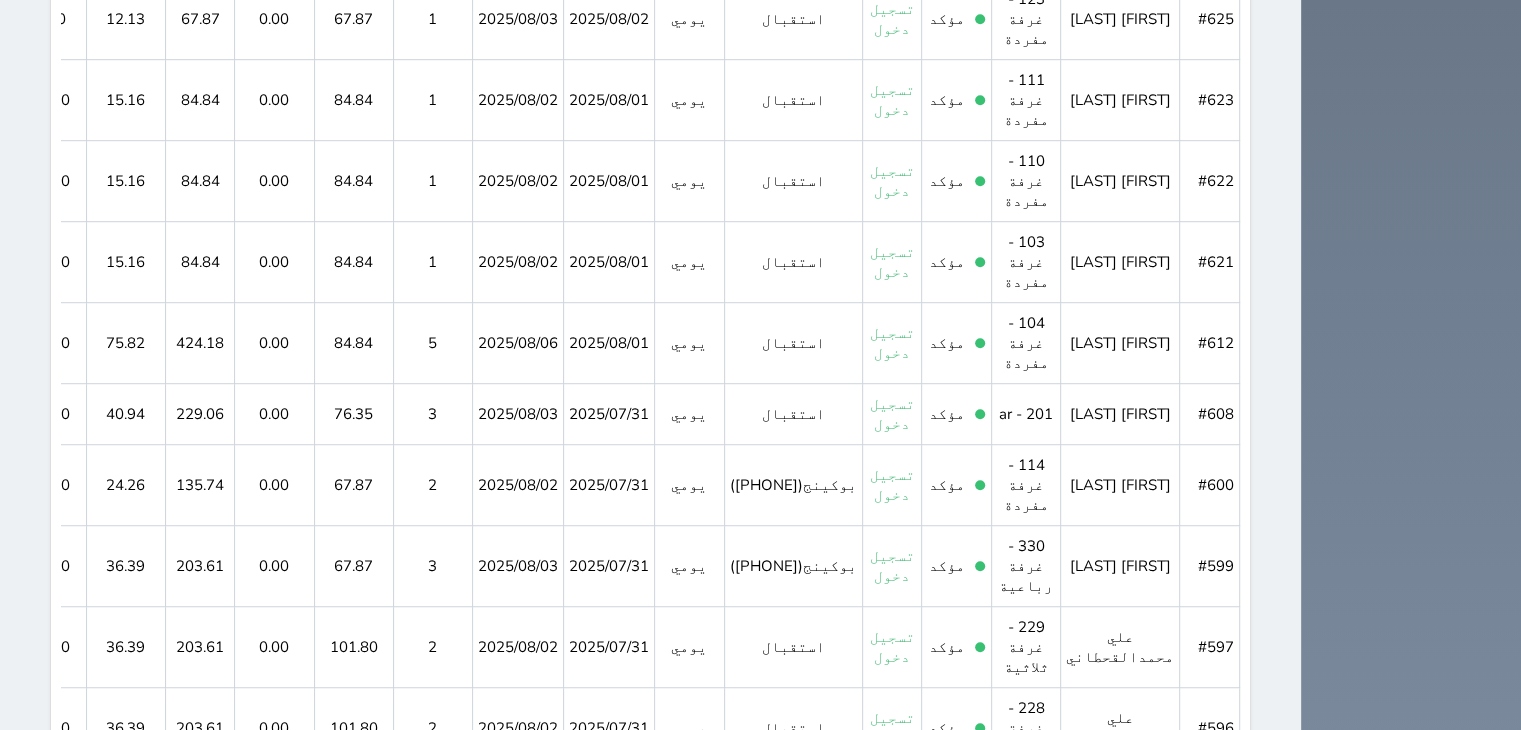 scroll, scrollTop: 2114, scrollLeft: 0, axis: vertical 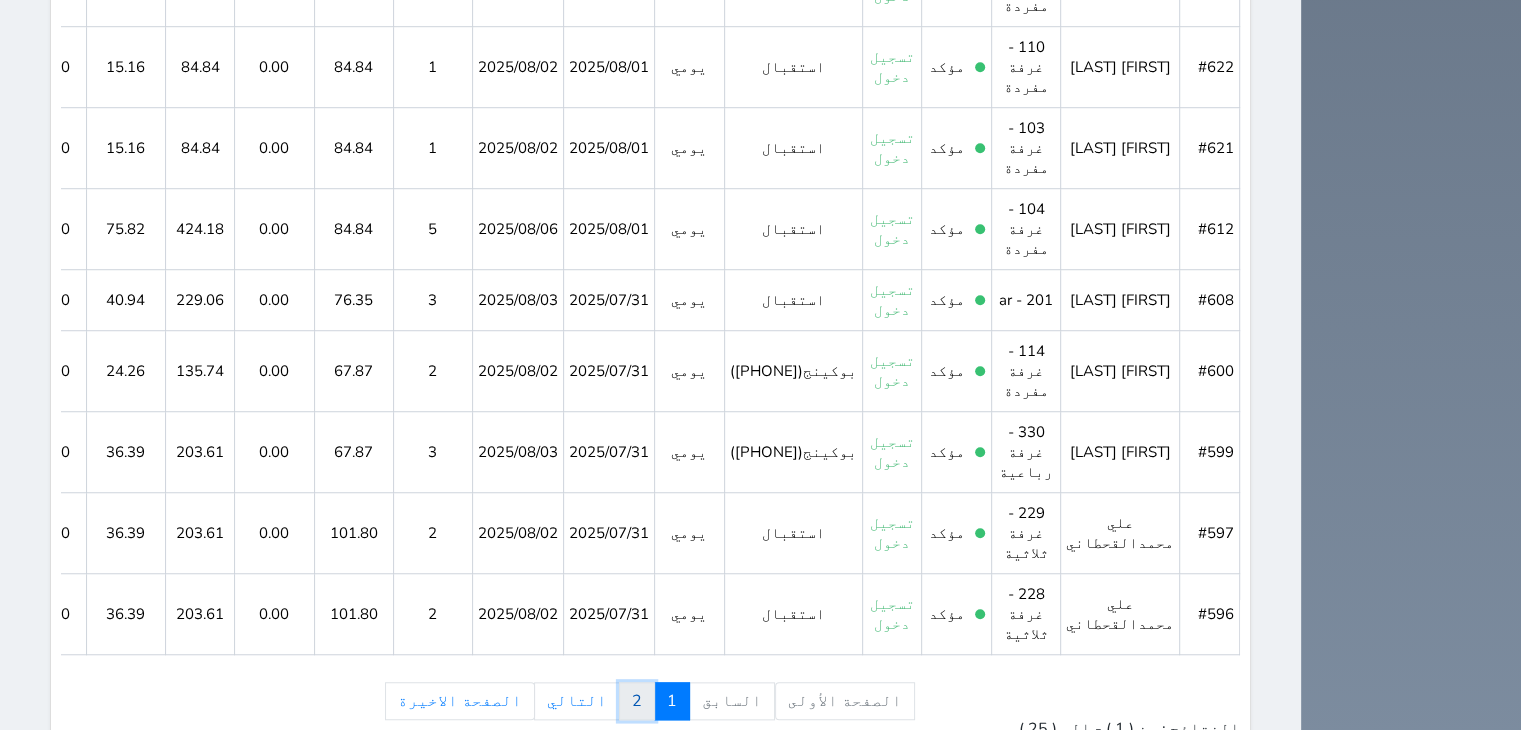 click on "2" at bounding box center (637, 701) 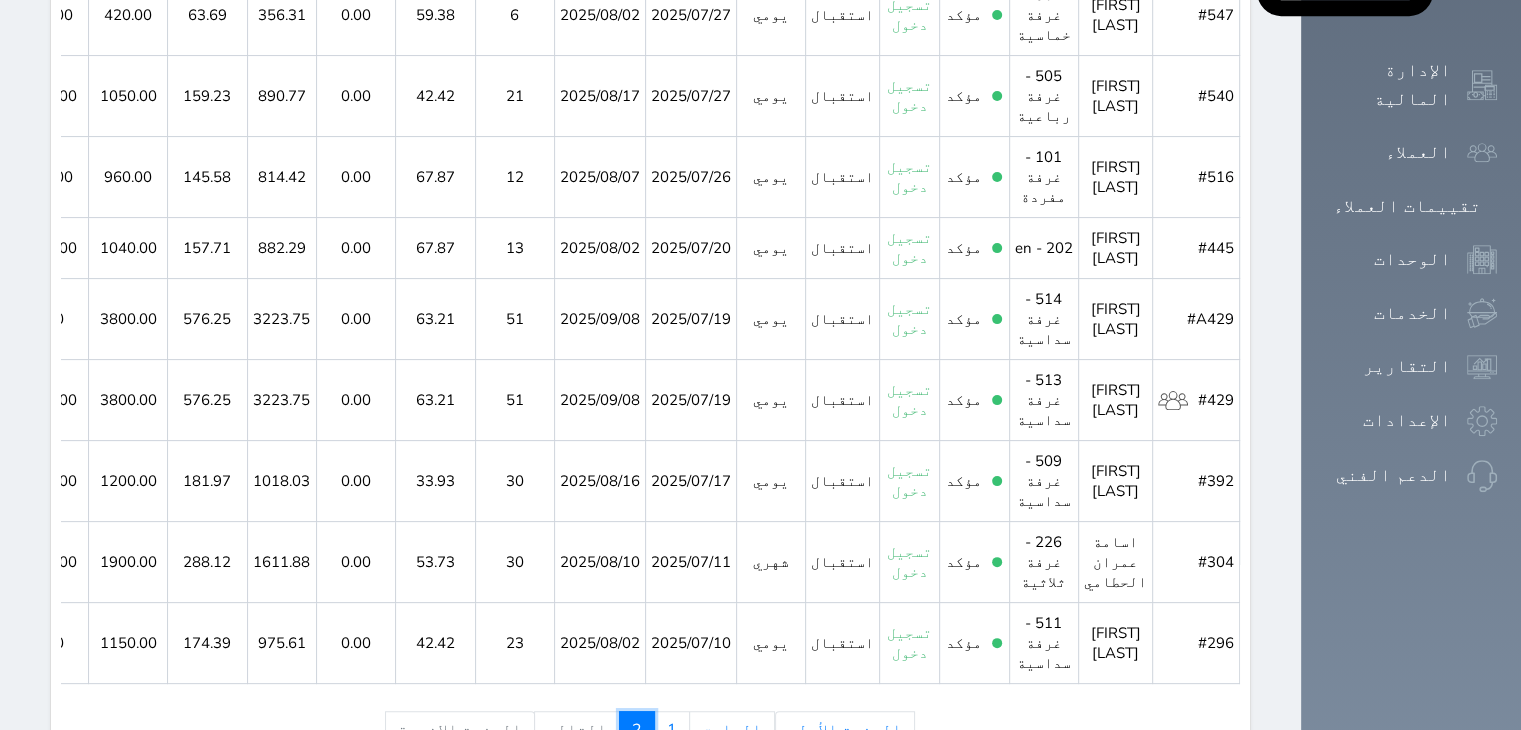 scroll, scrollTop: 1164, scrollLeft: 0, axis: vertical 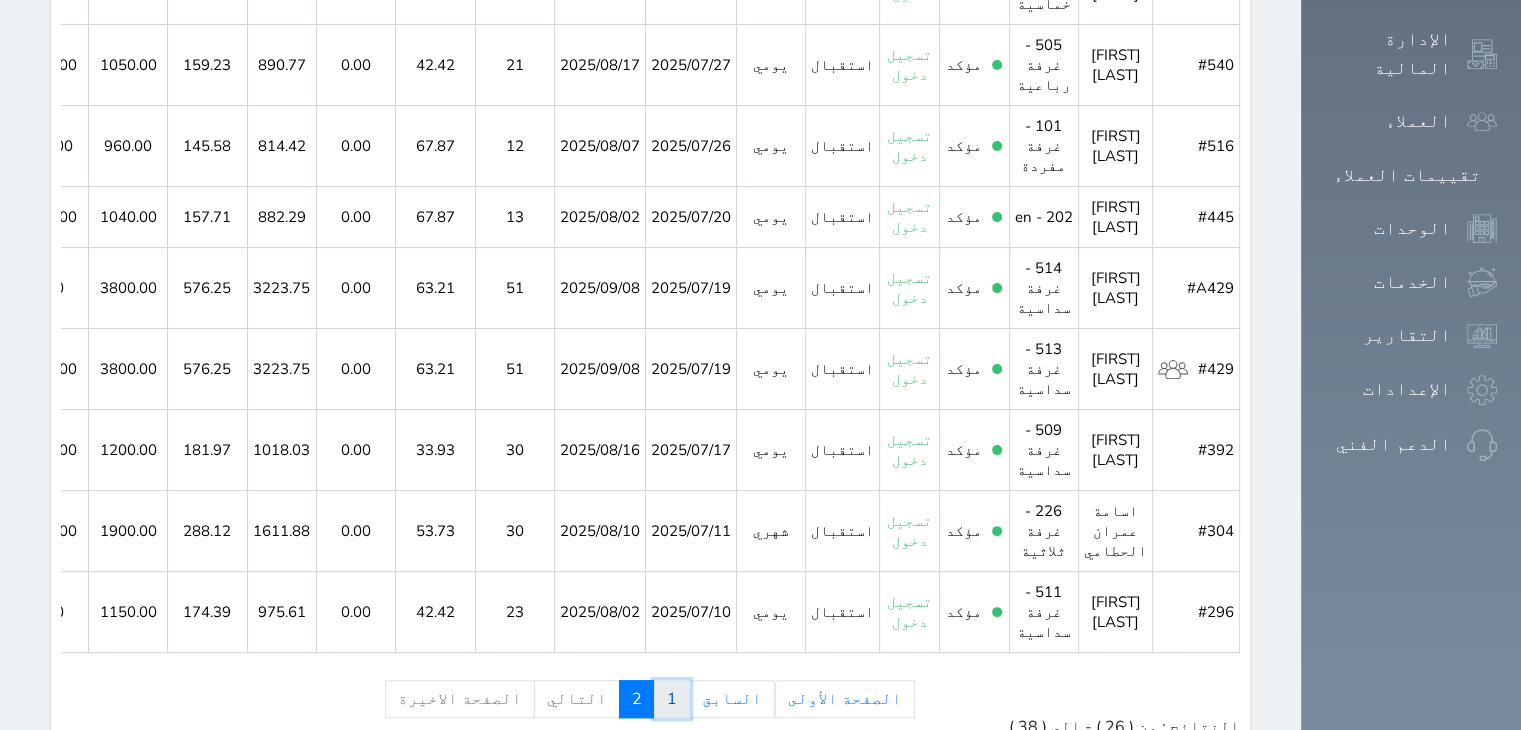 click on "1" at bounding box center [672, 699] 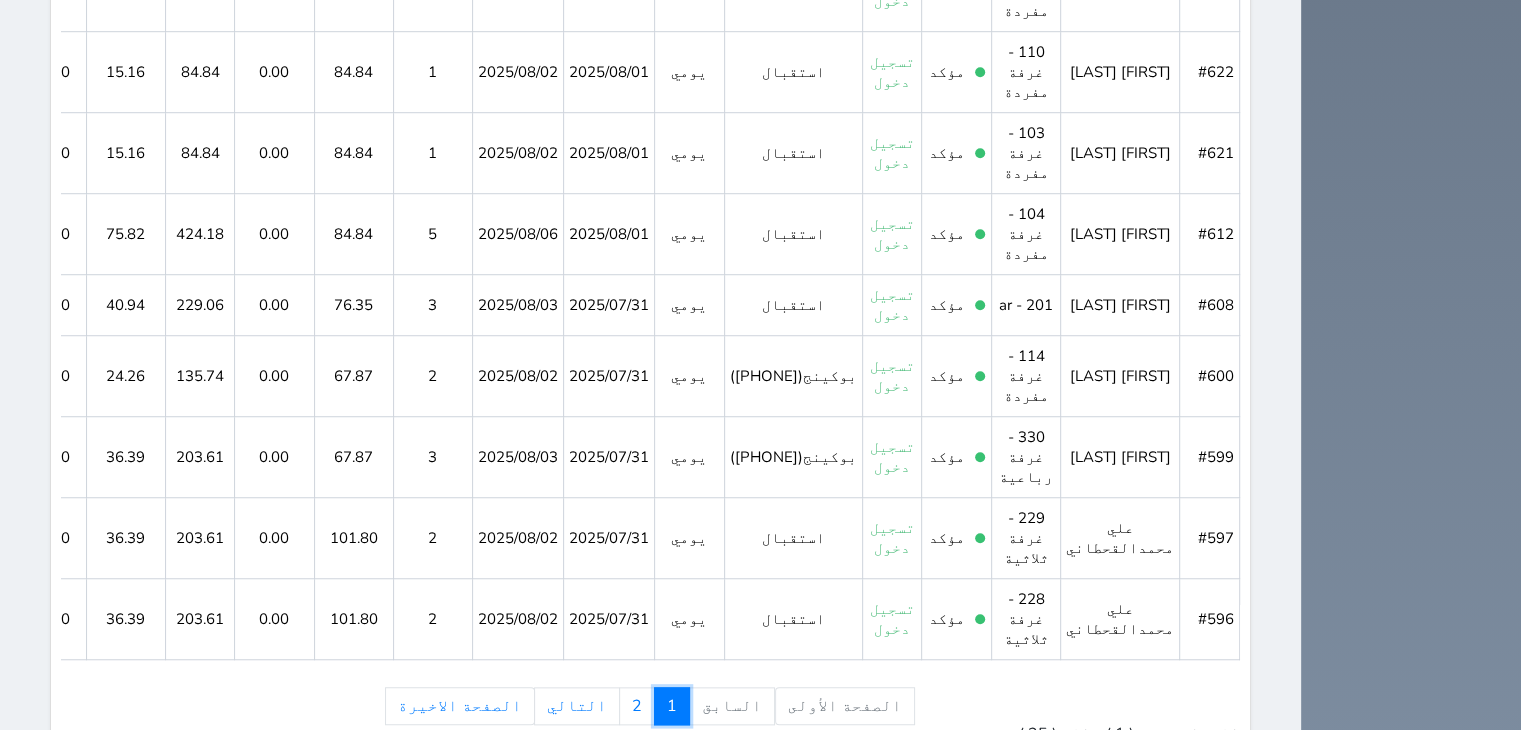 scroll, scrollTop: 2114, scrollLeft: 0, axis: vertical 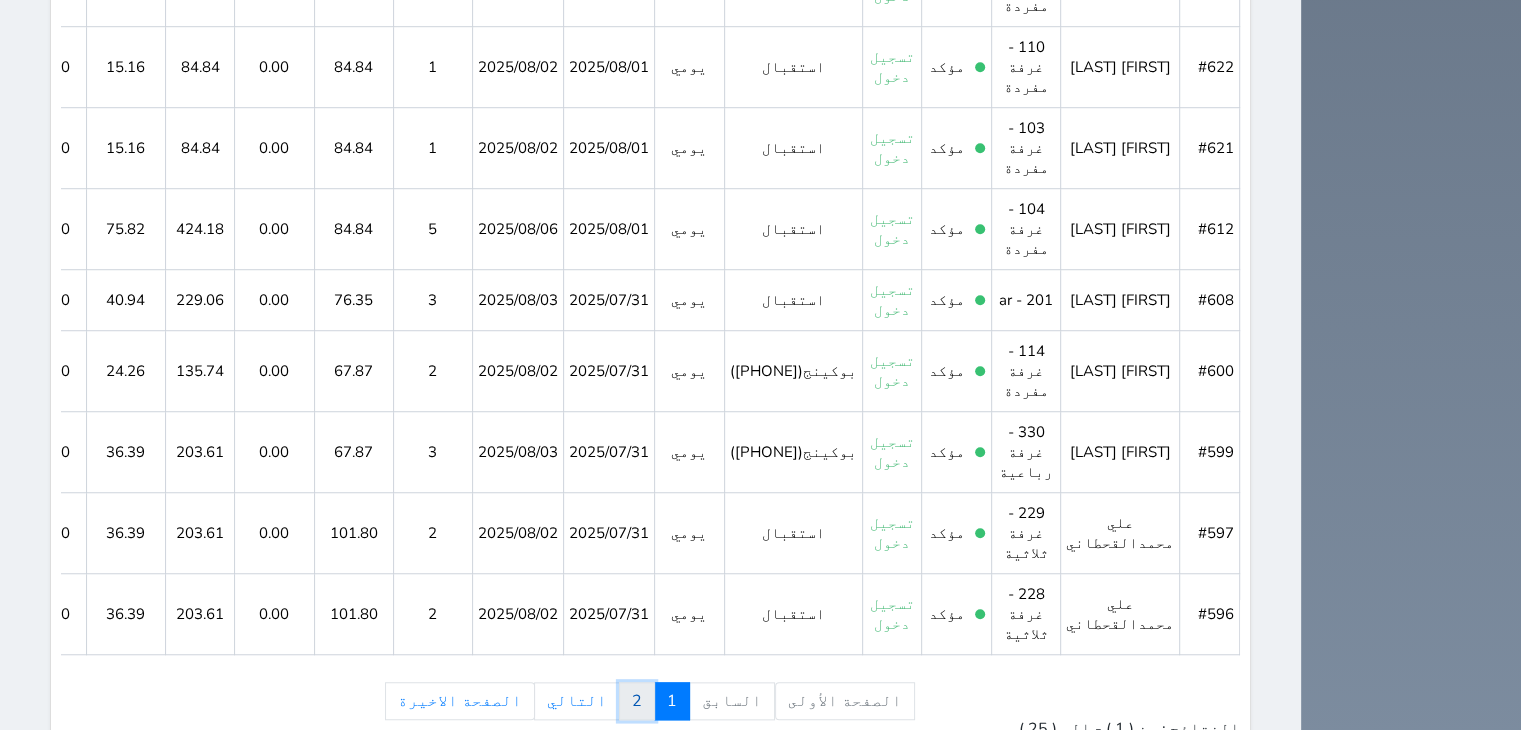 click on "2" at bounding box center (637, 701) 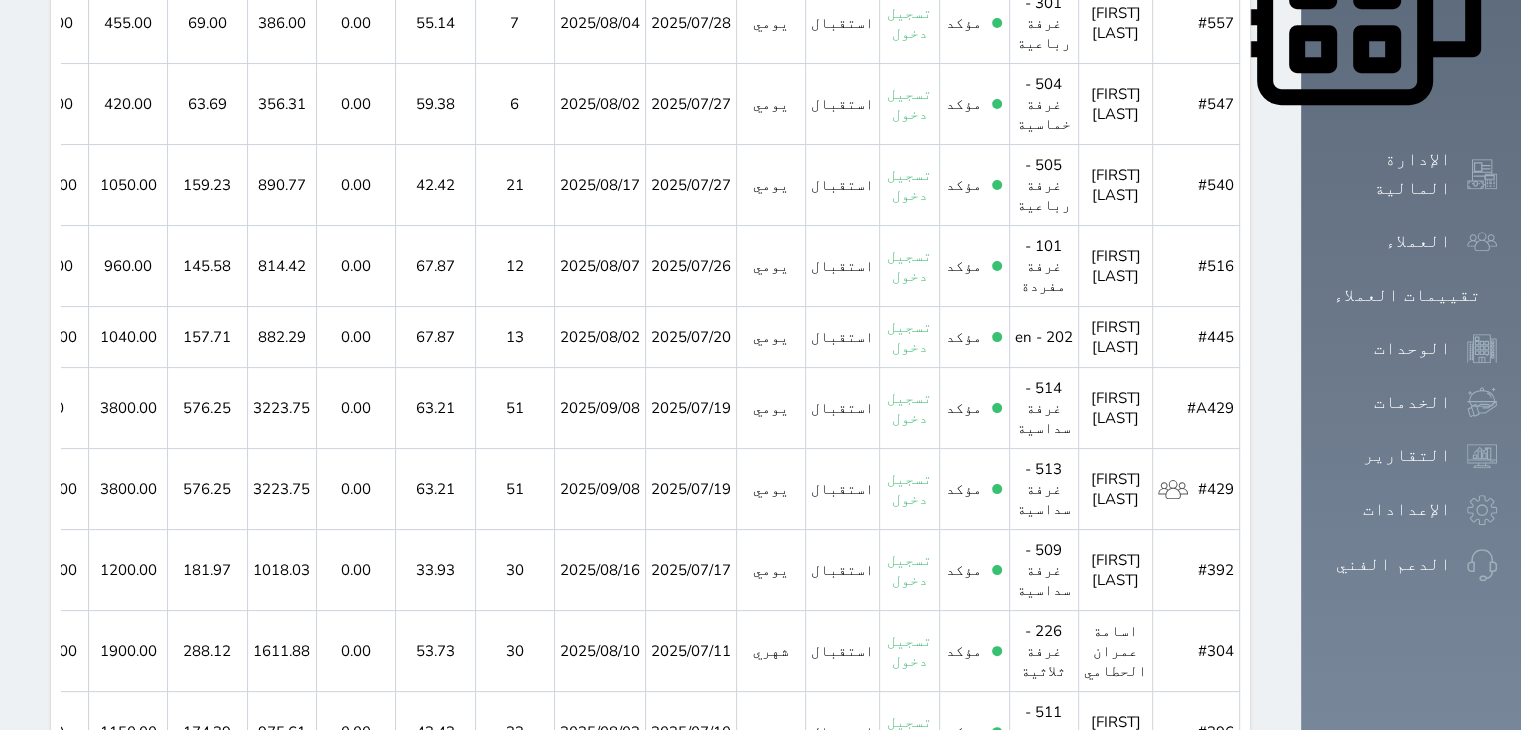 scroll, scrollTop: 1164, scrollLeft: 0, axis: vertical 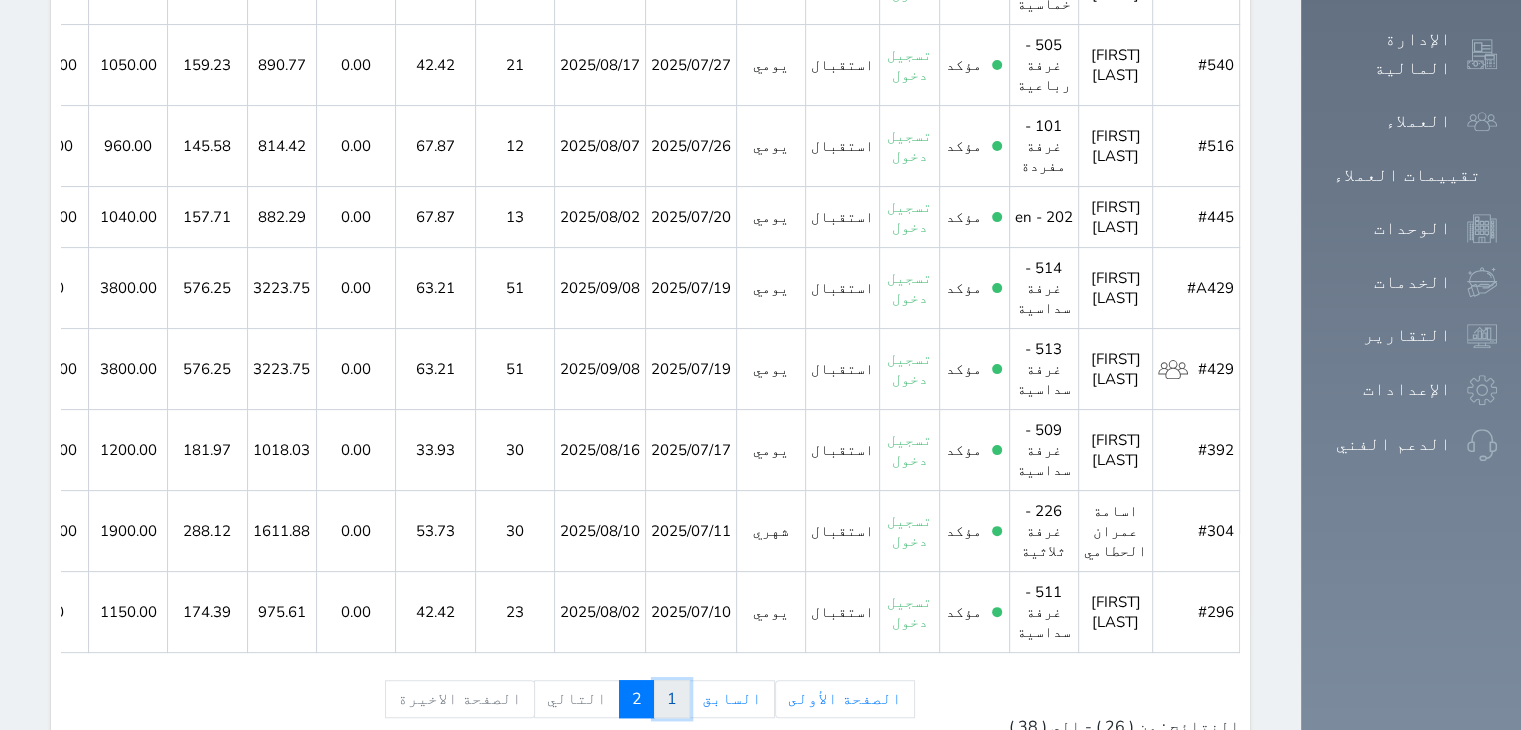 click on "1" at bounding box center (672, 699) 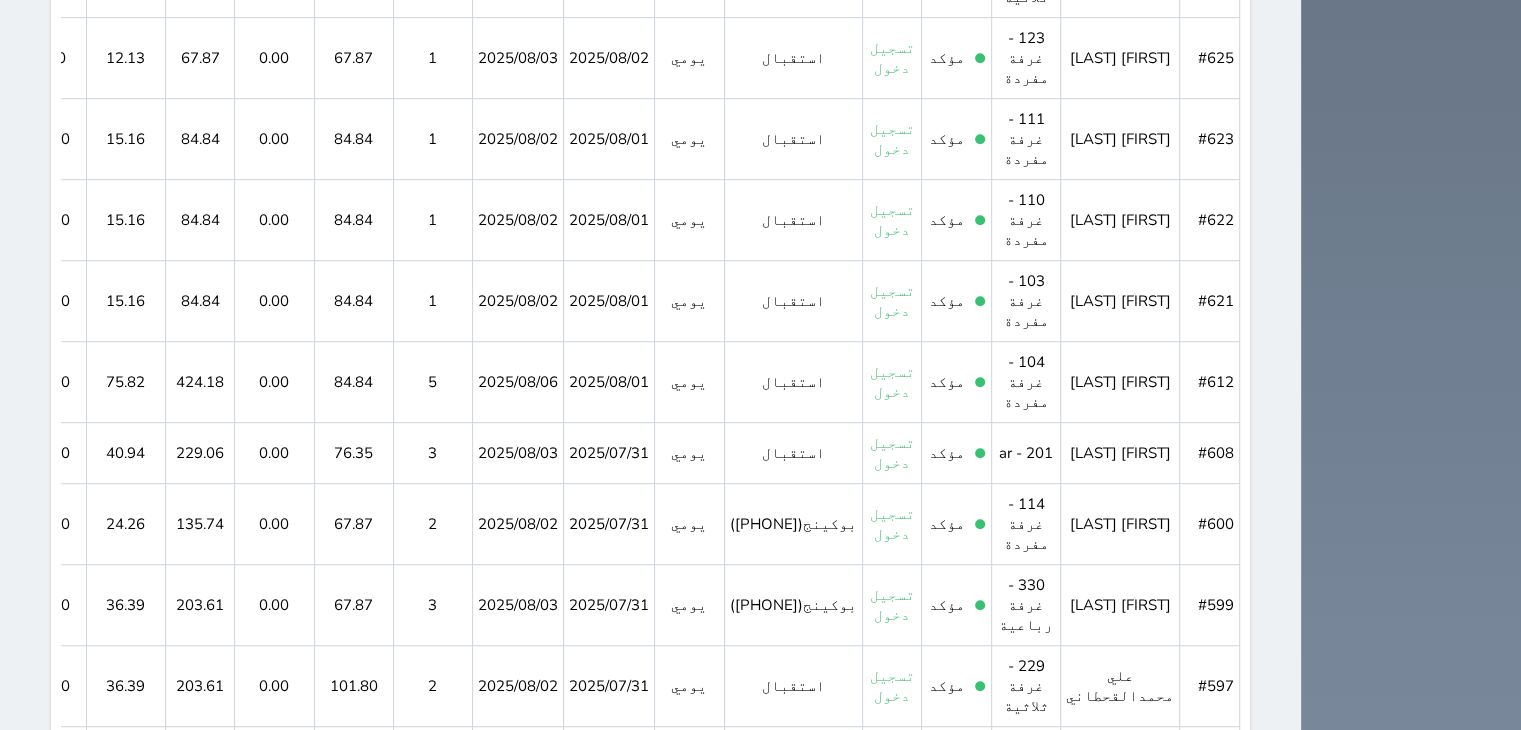 scroll, scrollTop: 1964, scrollLeft: 0, axis: vertical 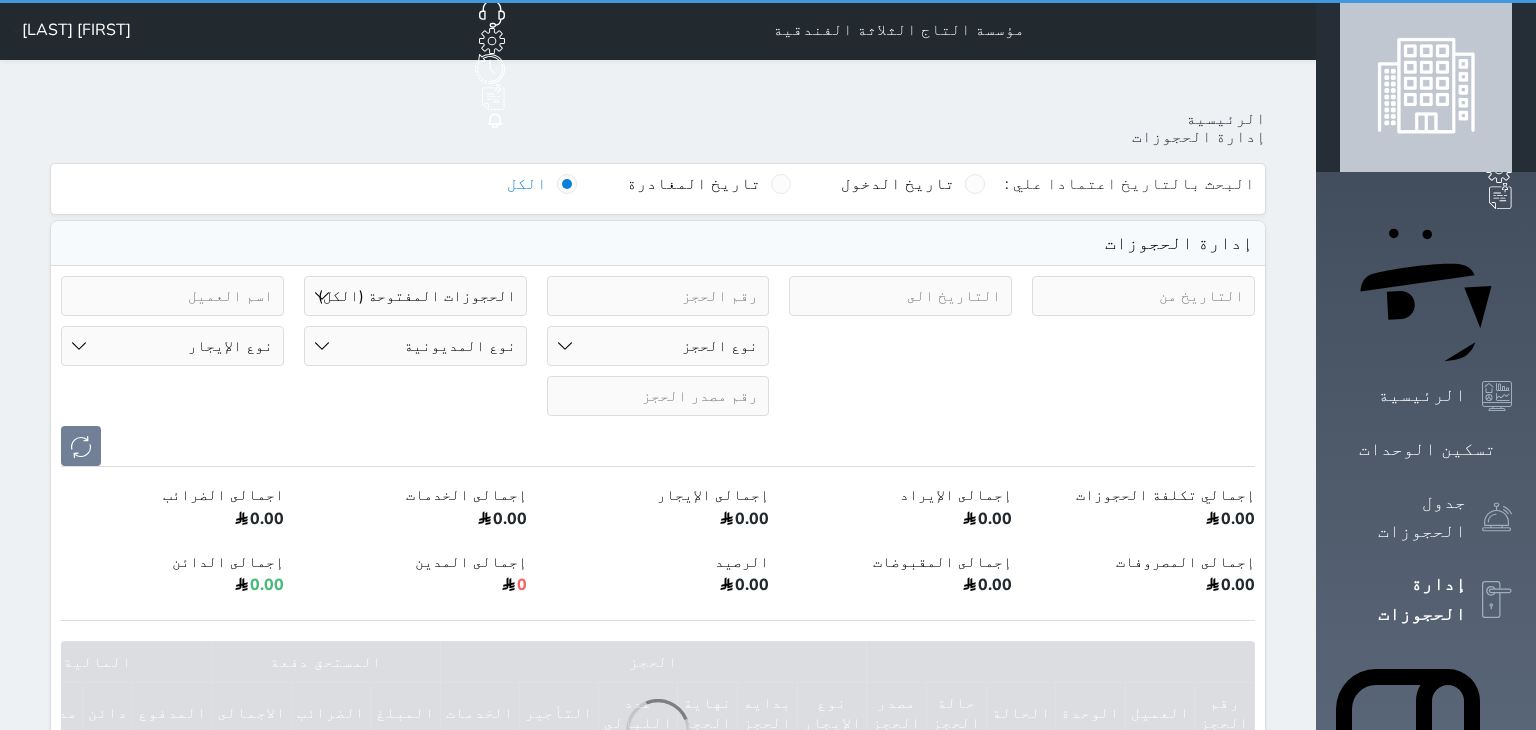 select on "open_all" 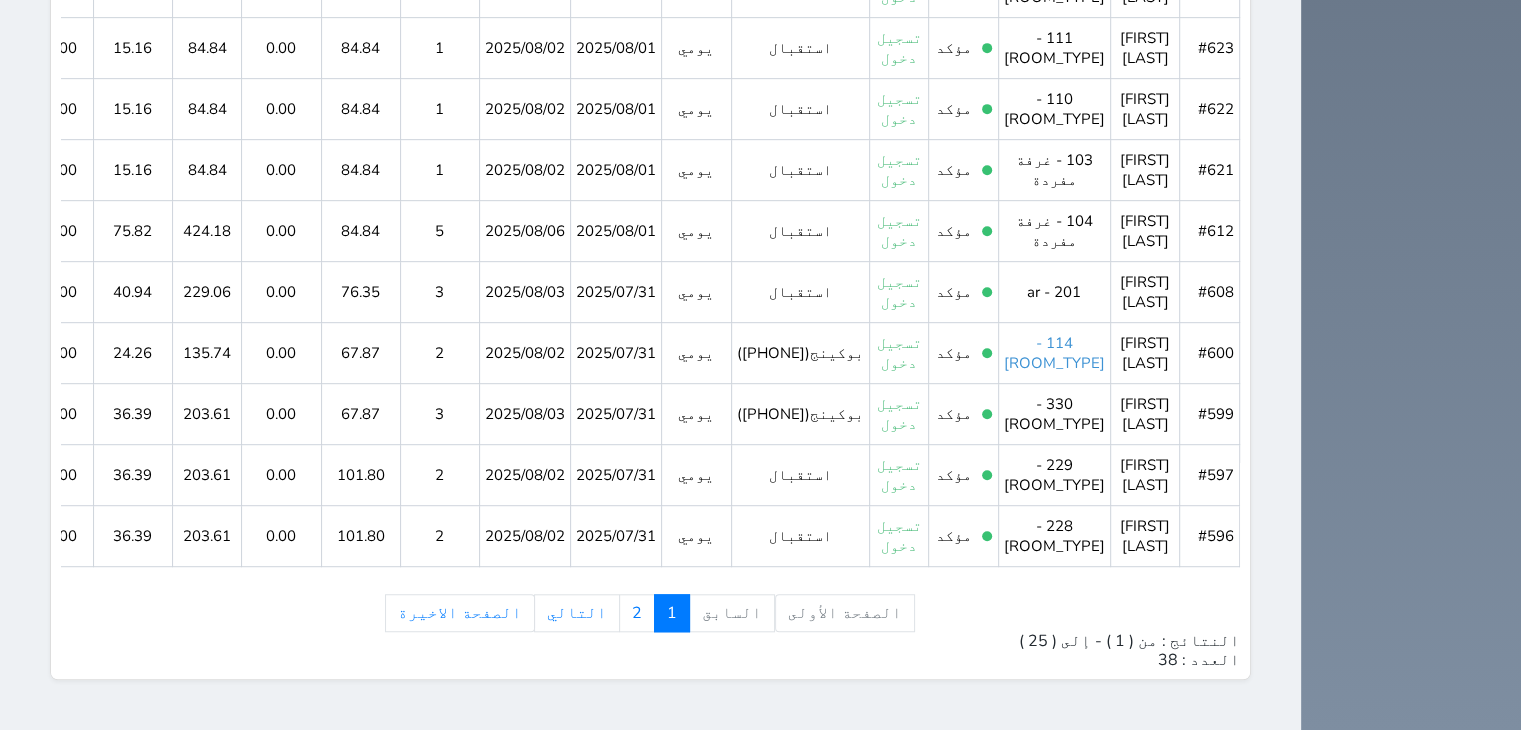 scroll, scrollTop: 2014, scrollLeft: 0, axis: vertical 